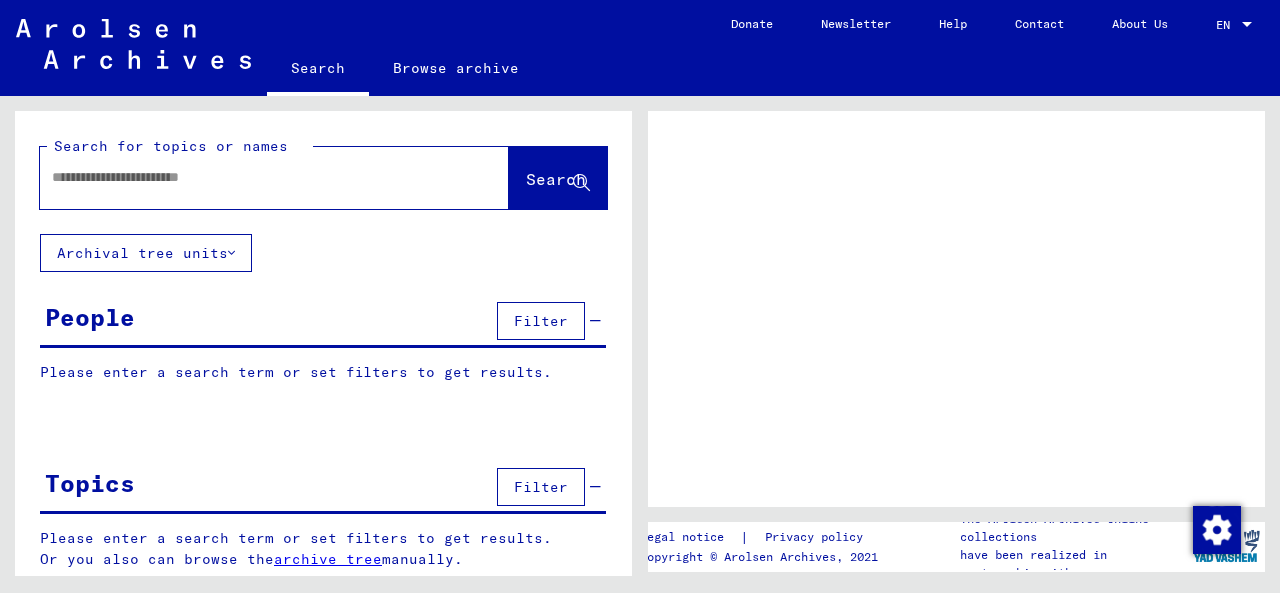 scroll, scrollTop: 0, scrollLeft: 0, axis: both 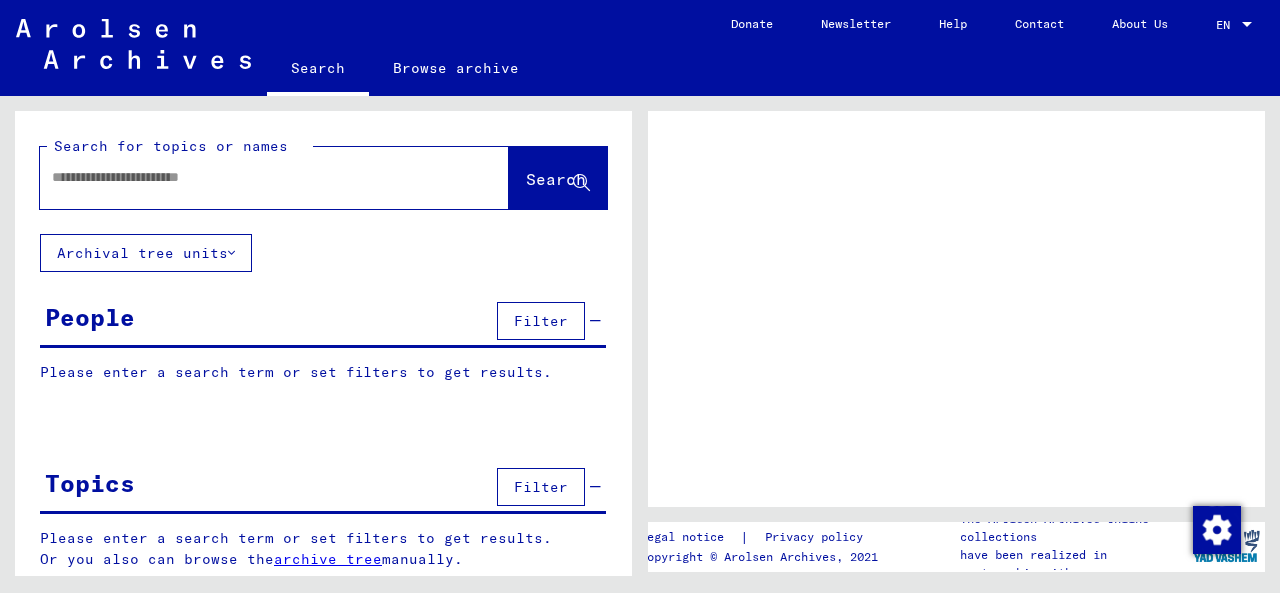 click at bounding box center (250, 177) 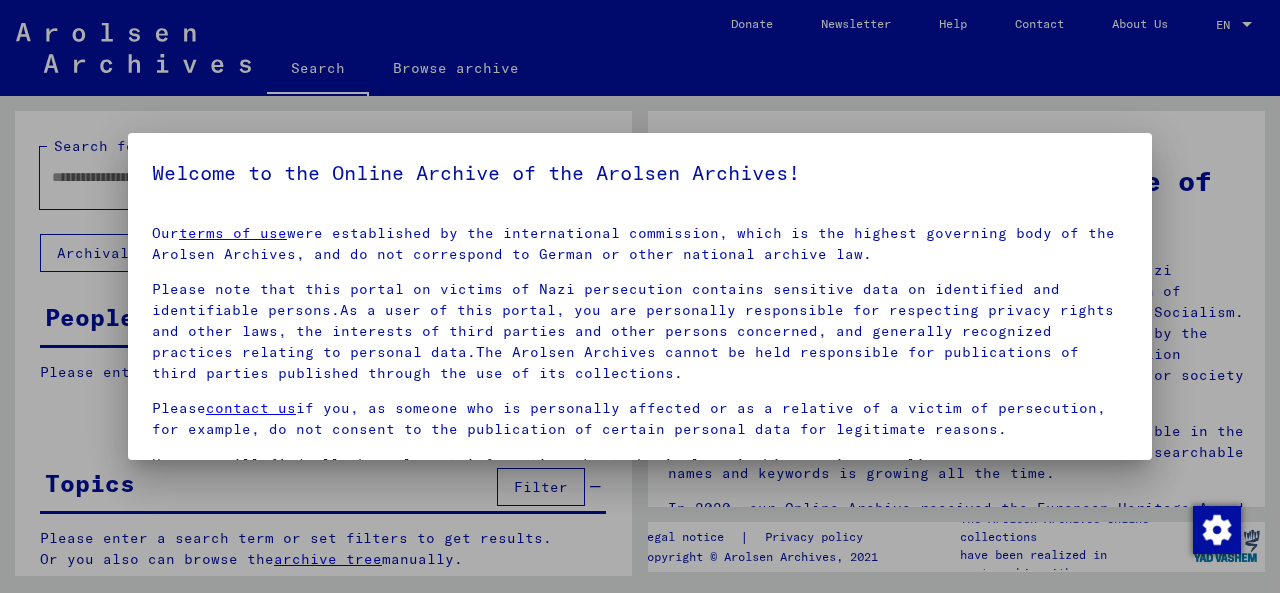 scroll, scrollTop: 159, scrollLeft: 0, axis: vertical 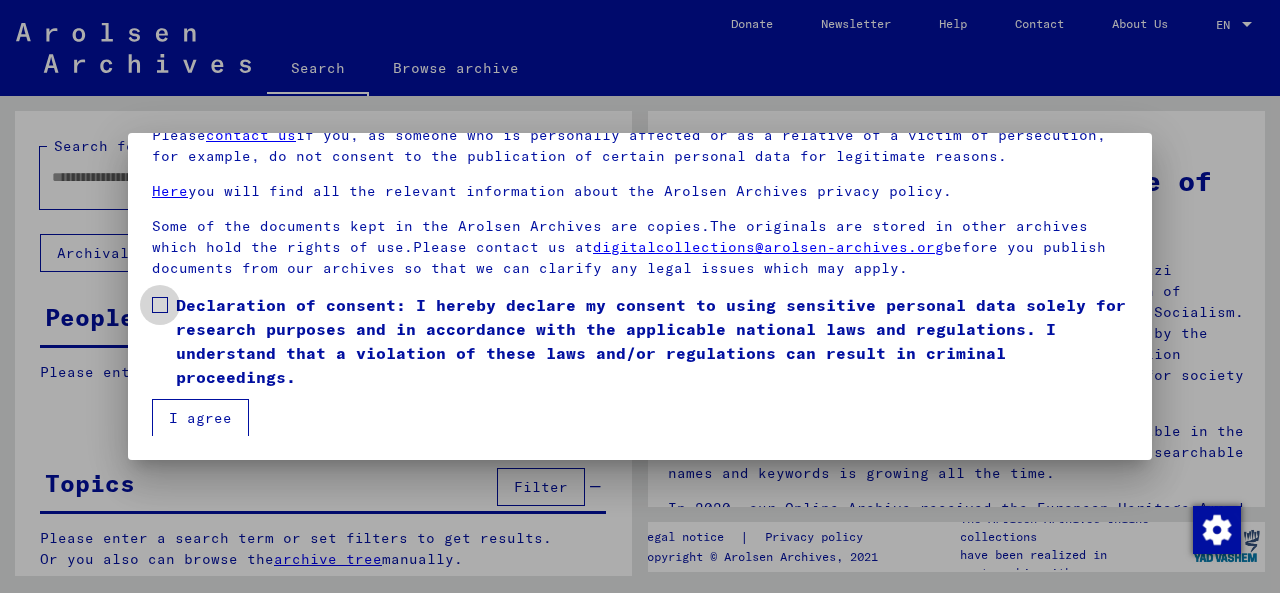 click at bounding box center (160, 305) 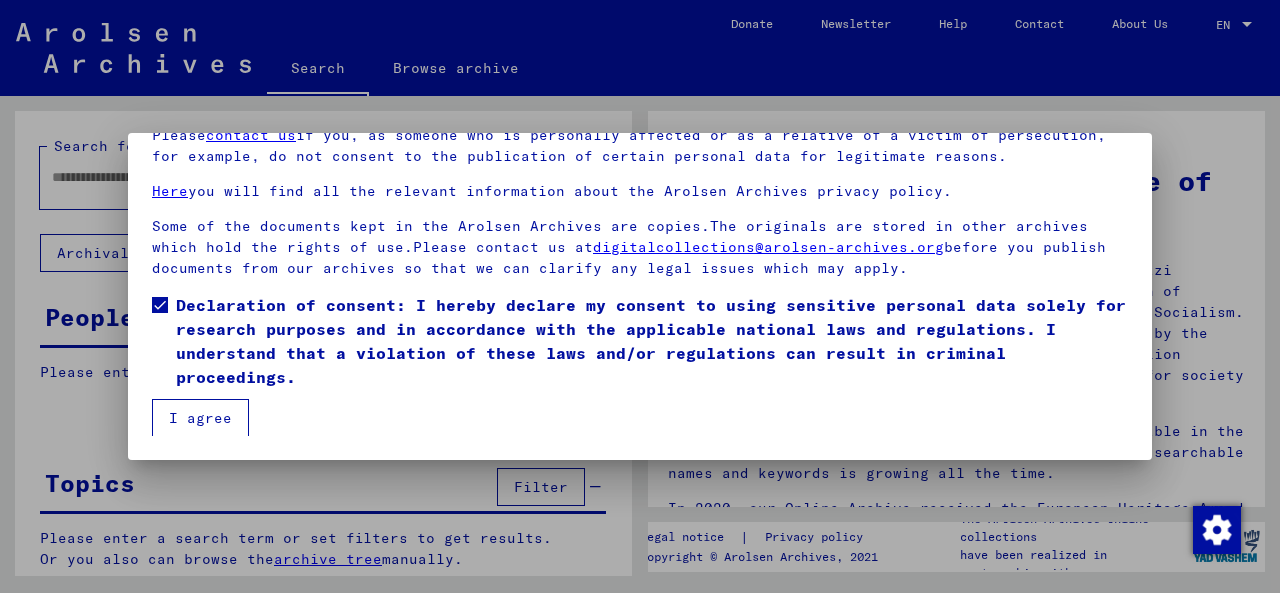 click on "I agree" at bounding box center [200, 418] 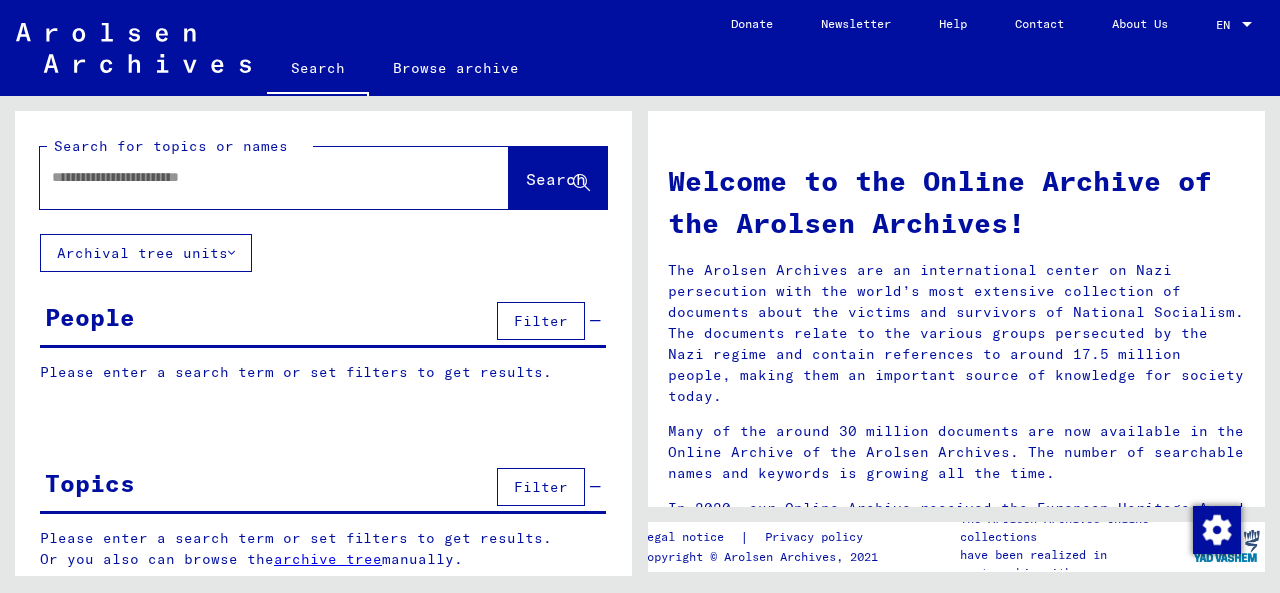 click at bounding box center (250, 177) 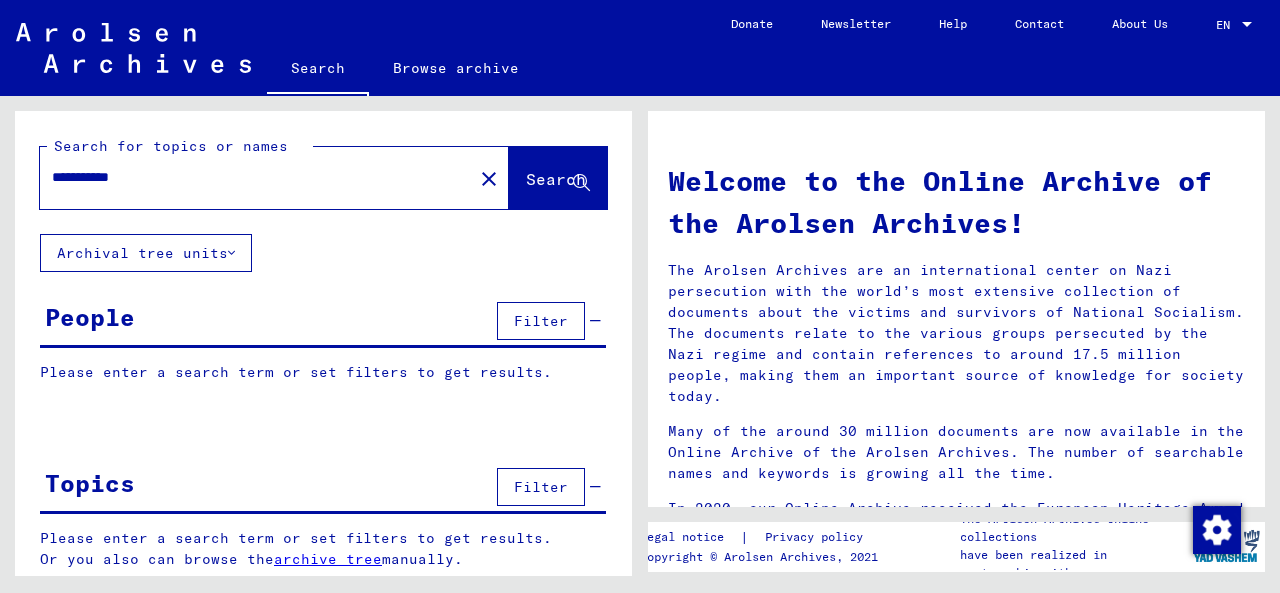 type on "**********" 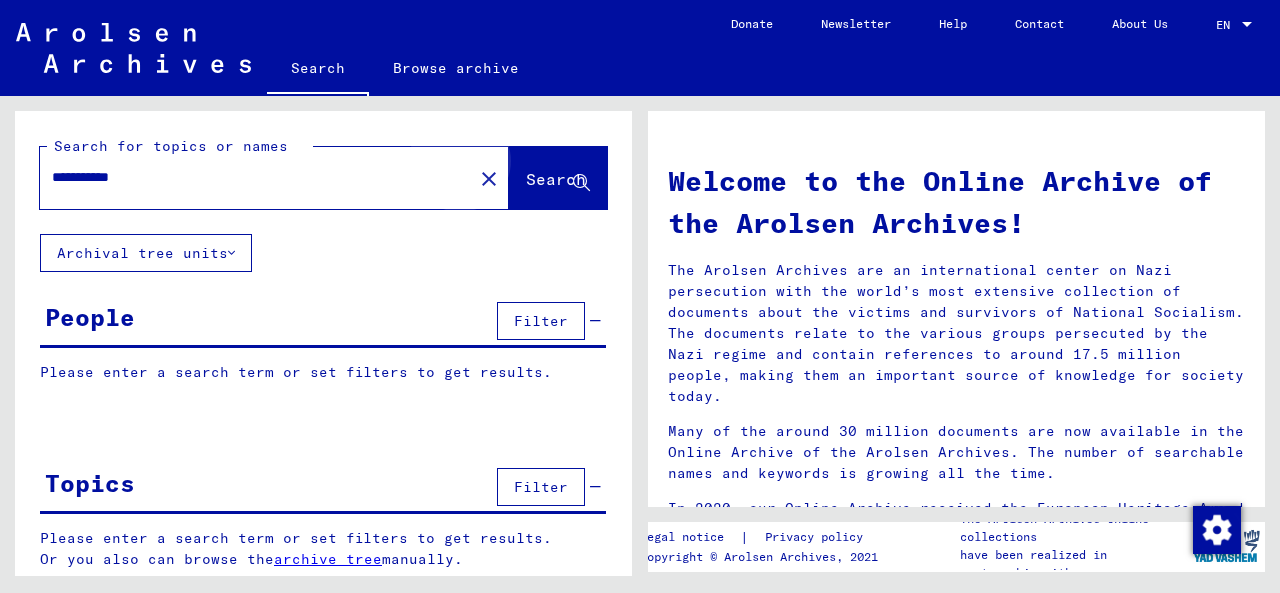 click on "Search" at bounding box center [556, 179] 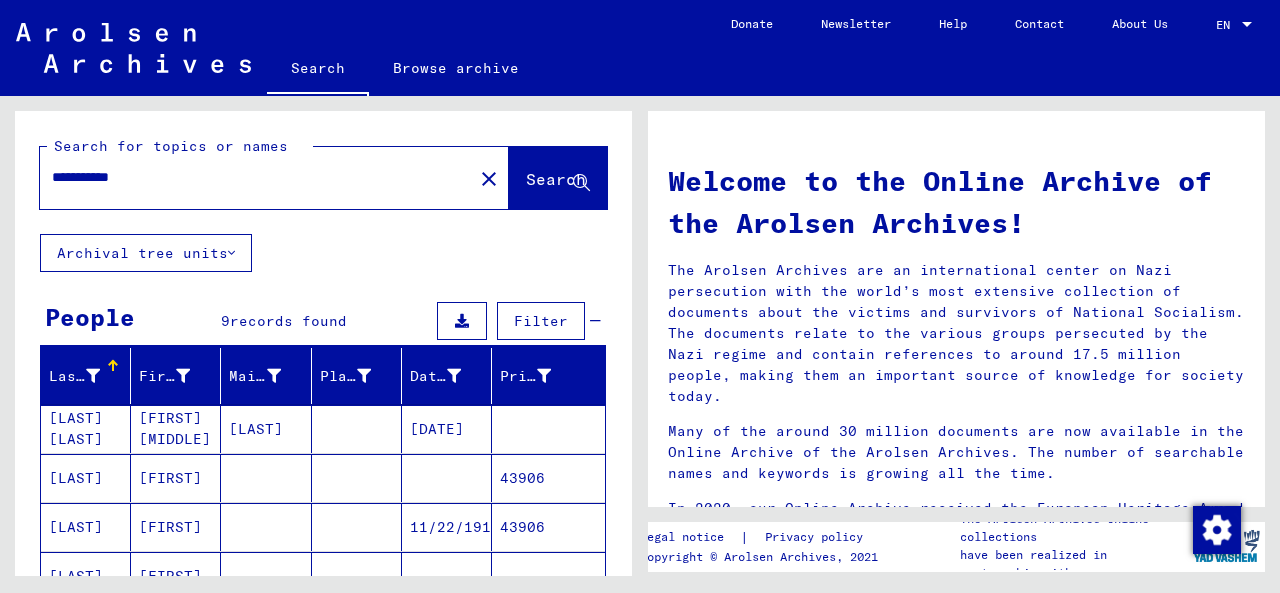 click on "[LAST] [LAST]" at bounding box center (86, 429) 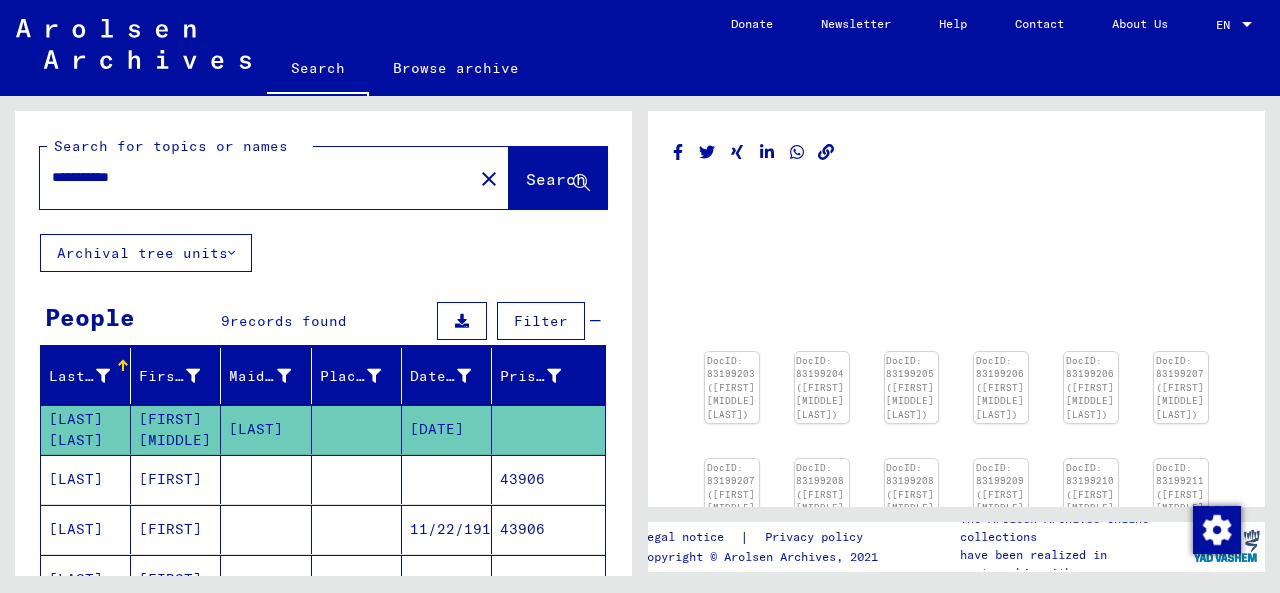 scroll, scrollTop: 0, scrollLeft: 0, axis: both 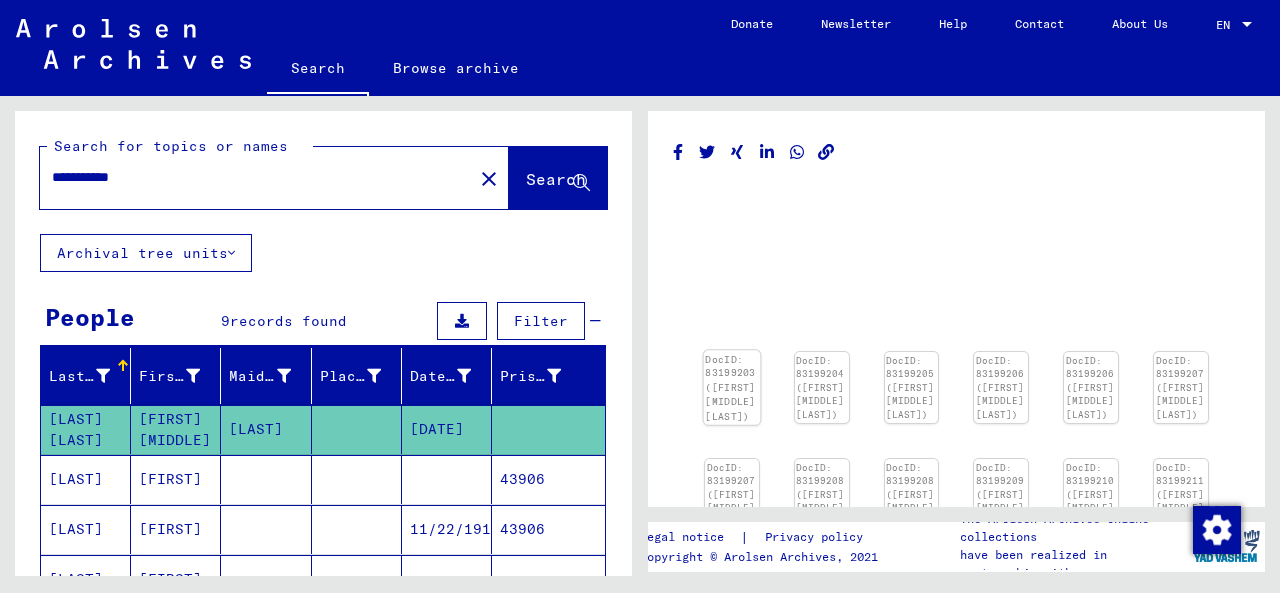 click at bounding box center [732, 350] 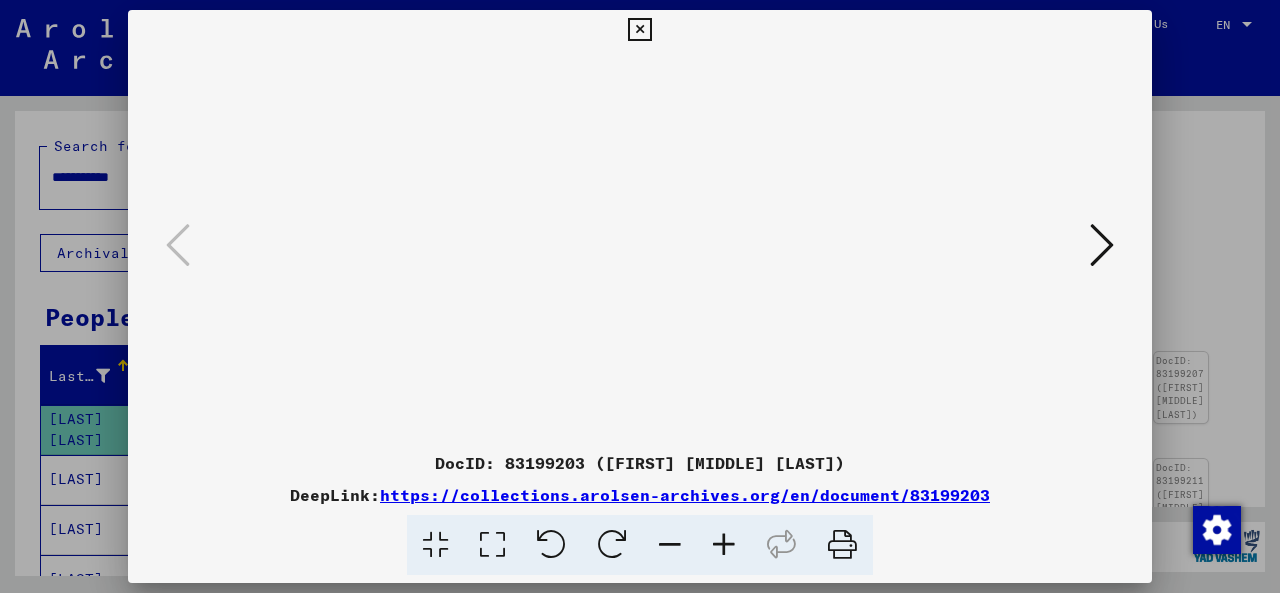 click at bounding box center [1102, 245] 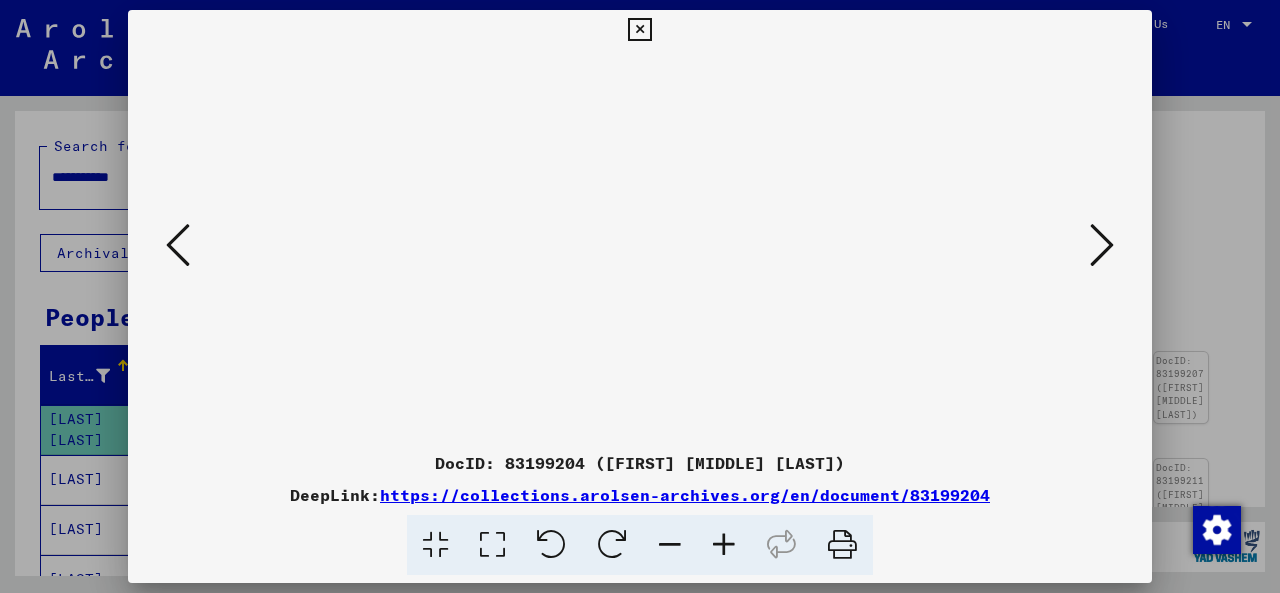 click at bounding box center [1102, 245] 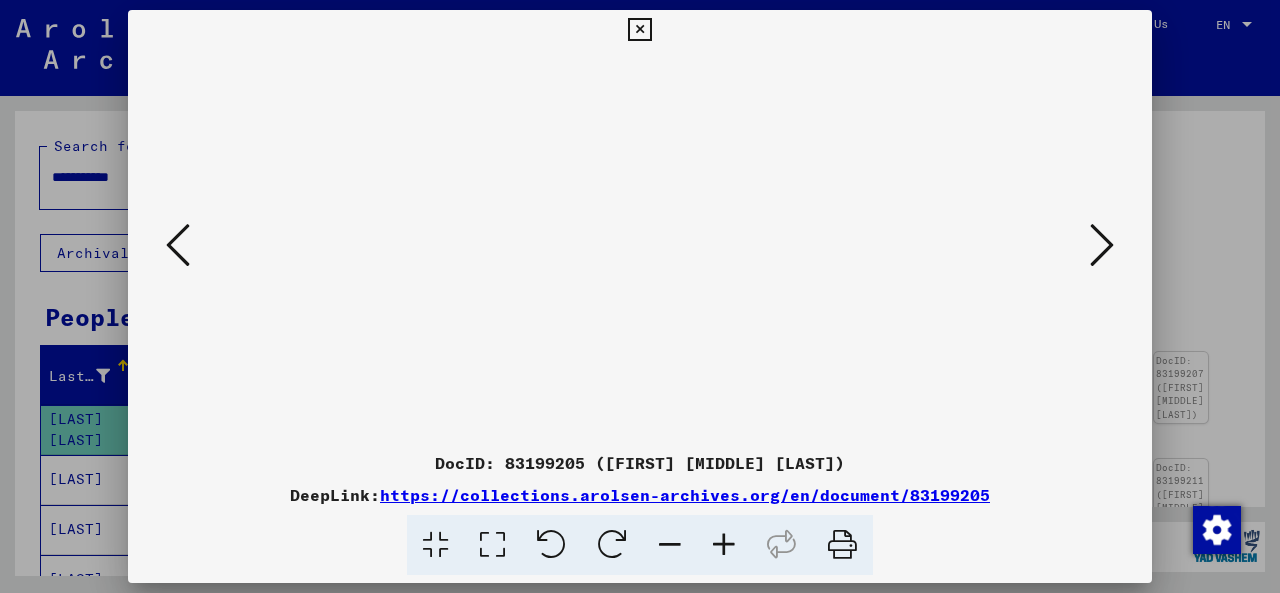 click at bounding box center (1102, 245) 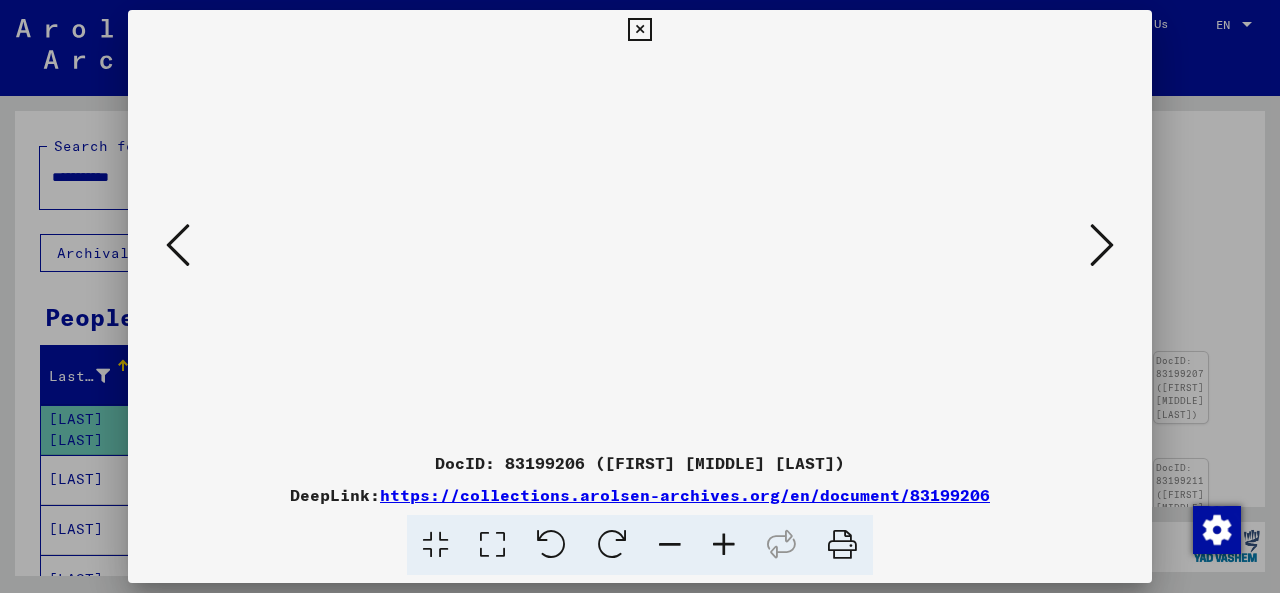 click at bounding box center (724, 545) 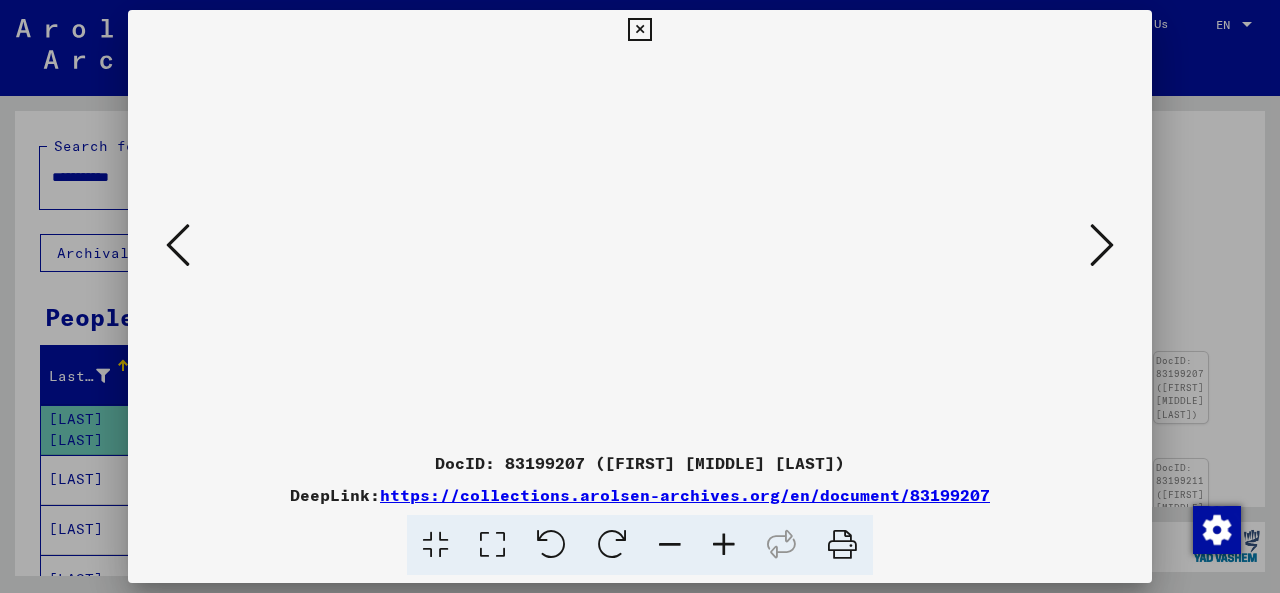 click at bounding box center (724, 545) 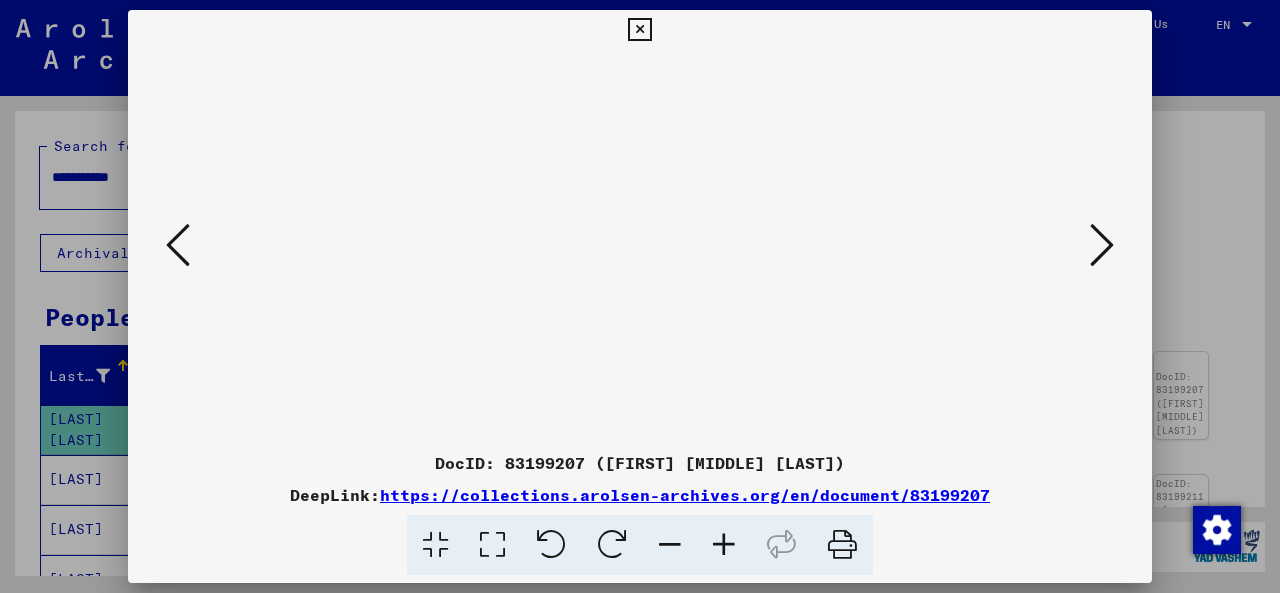 click at bounding box center [640, 646] 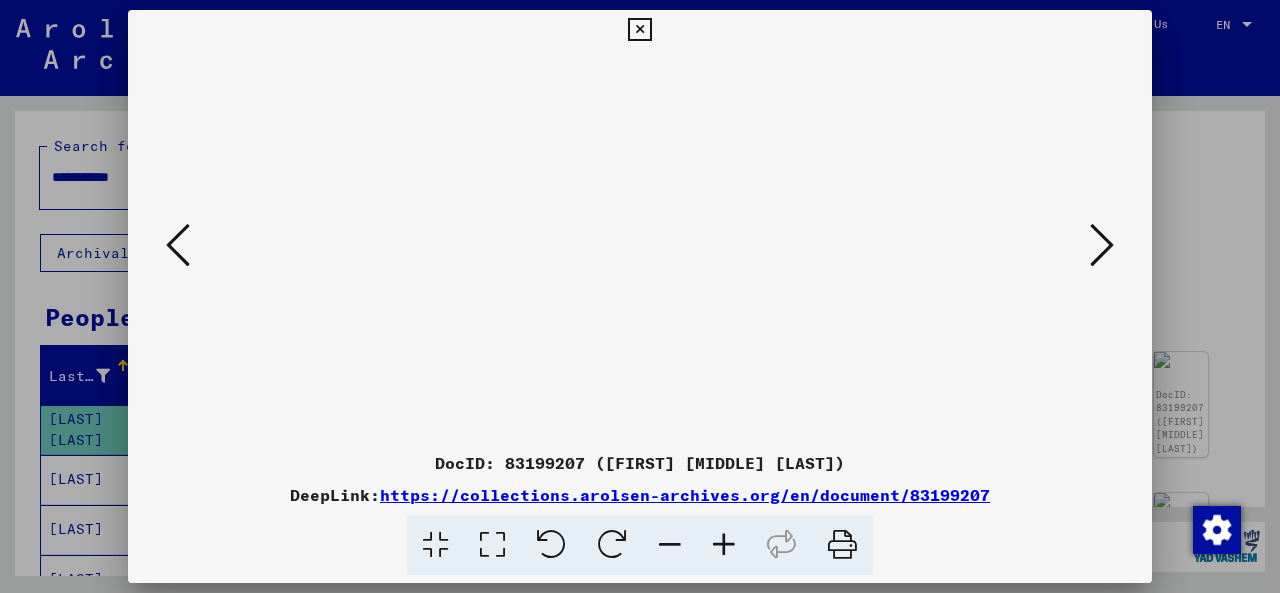 click at bounding box center [1102, 245] 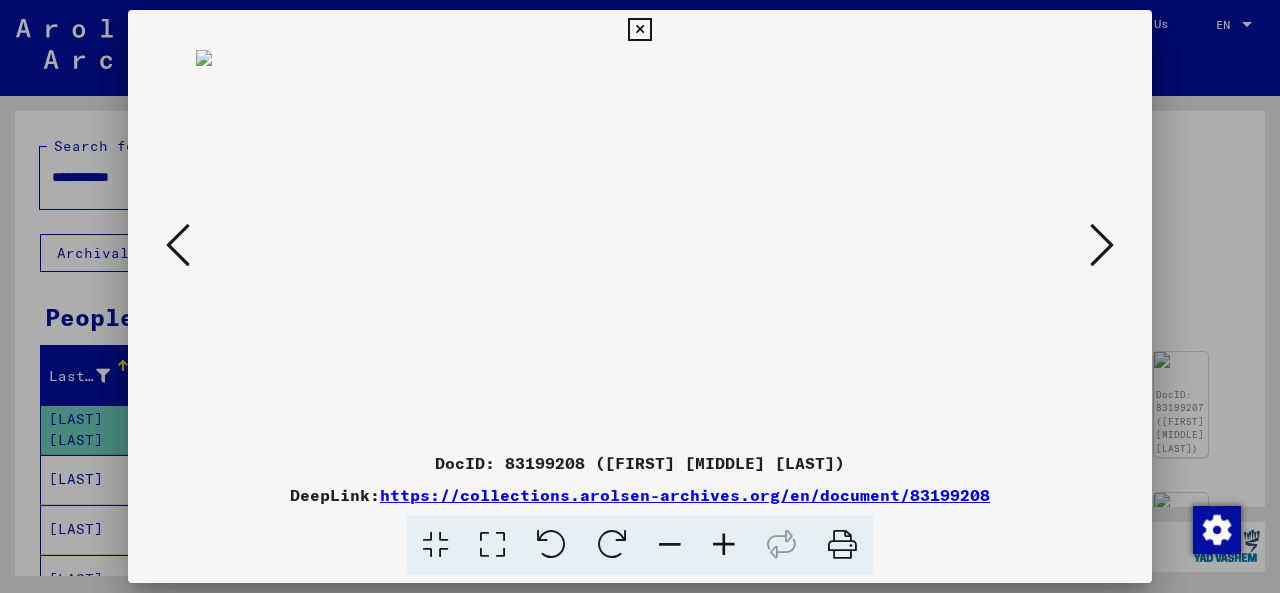 click at bounding box center [724, 545] 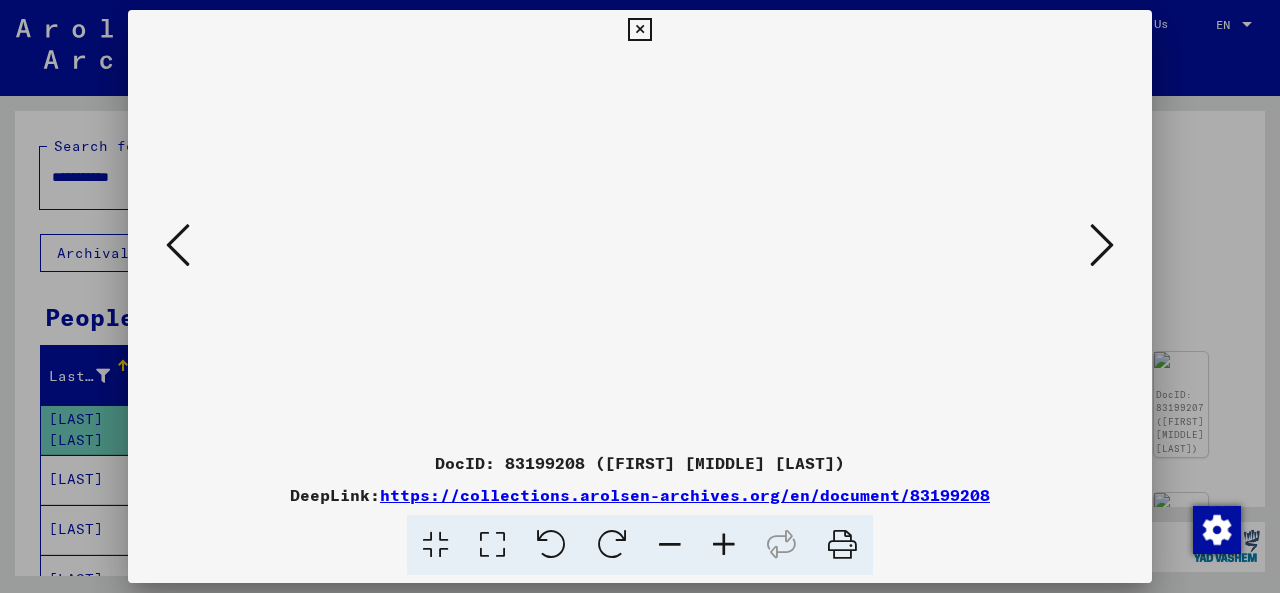 drag, startPoint x: 680, startPoint y: 365, endPoint x: 714, endPoint y: 146, distance: 221.62355 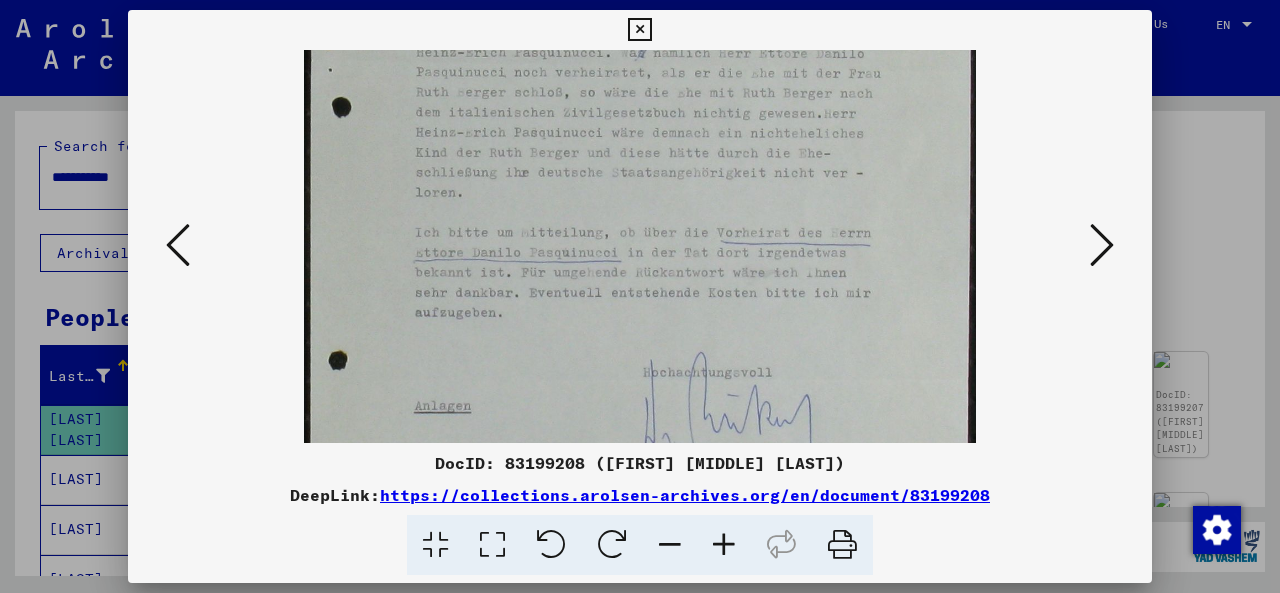 click at bounding box center [1102, 245] 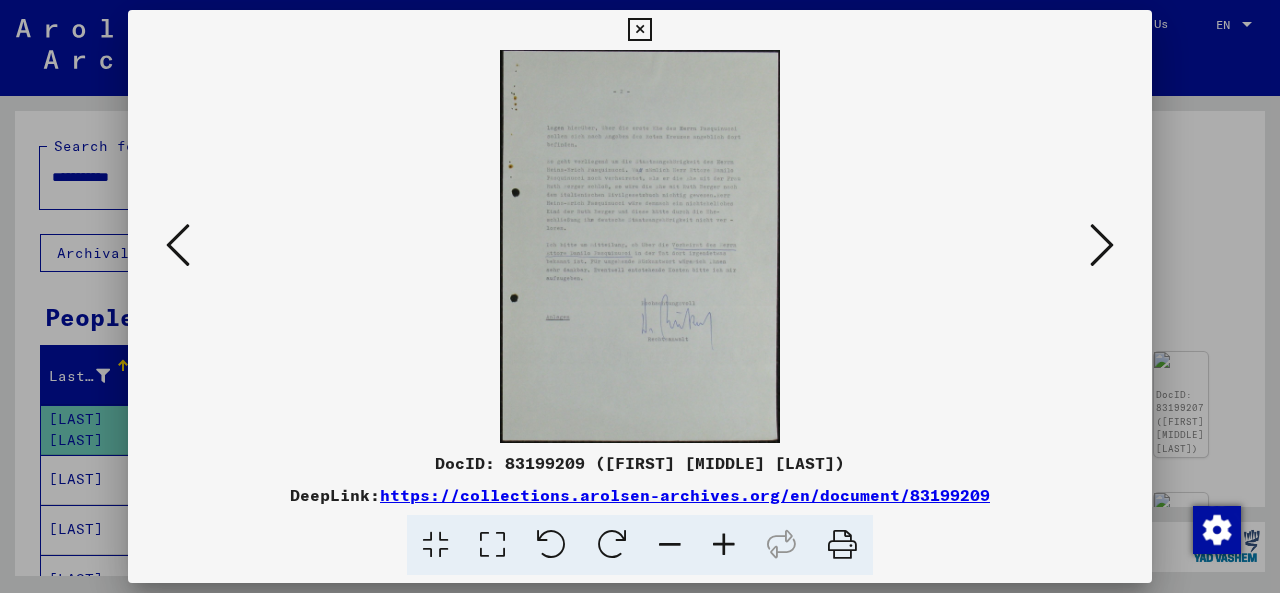 scroll, scrollTop: 0, scrollLeft: 0, axis: both 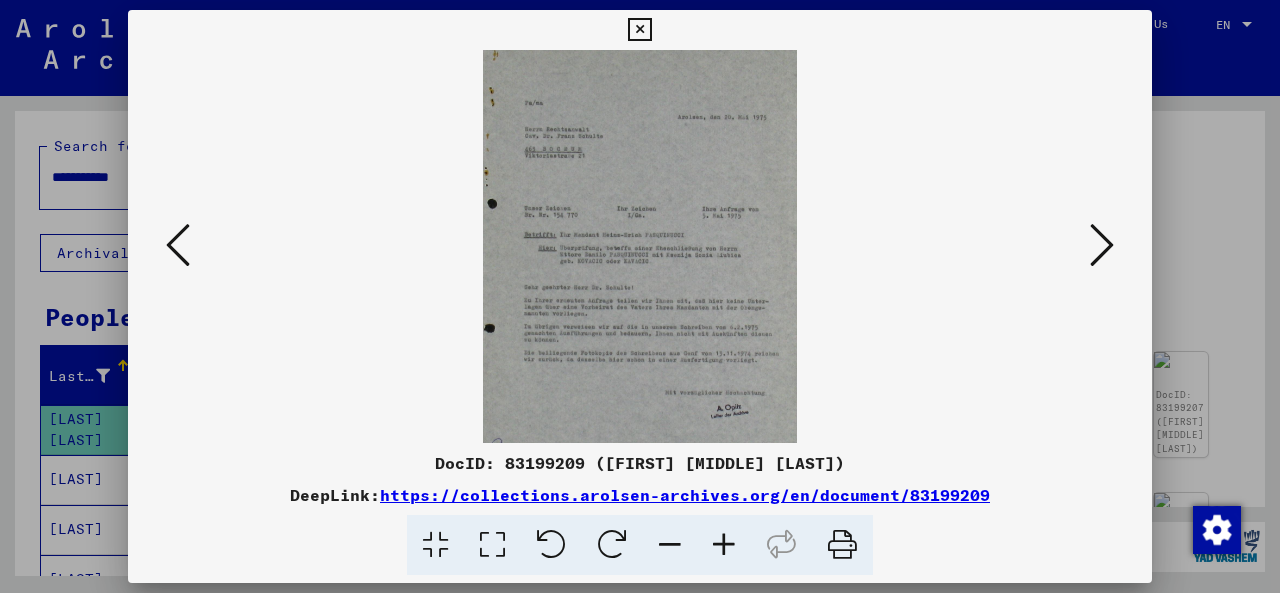 click at bounding box center (724, 545) 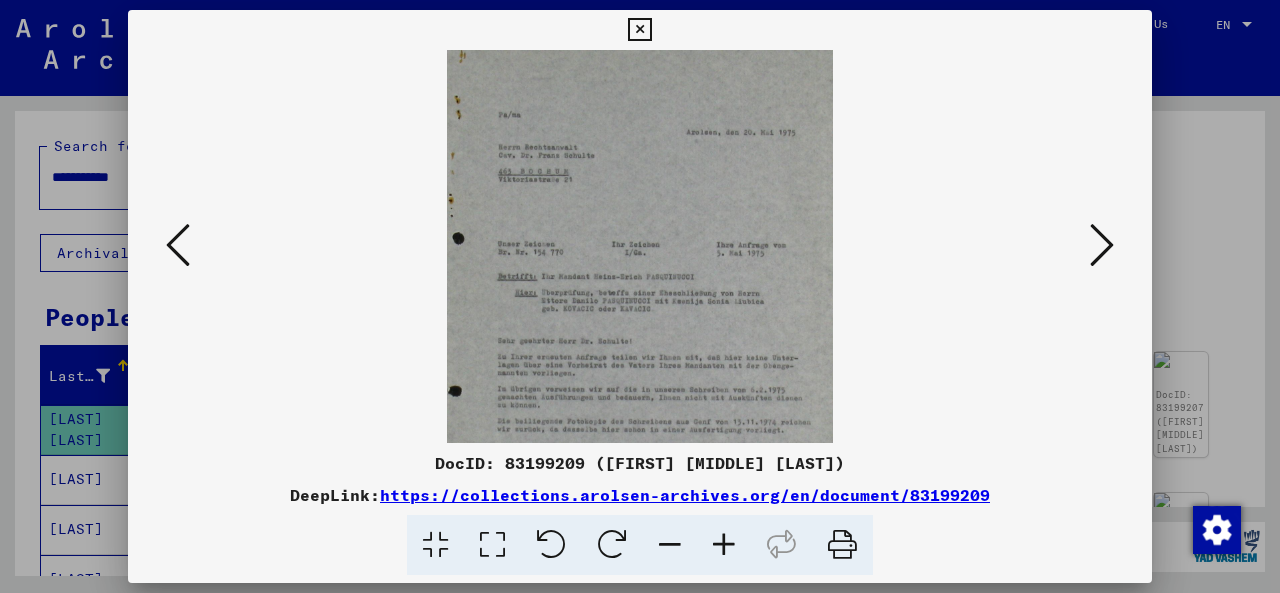 click at bounding box center (724, 545) 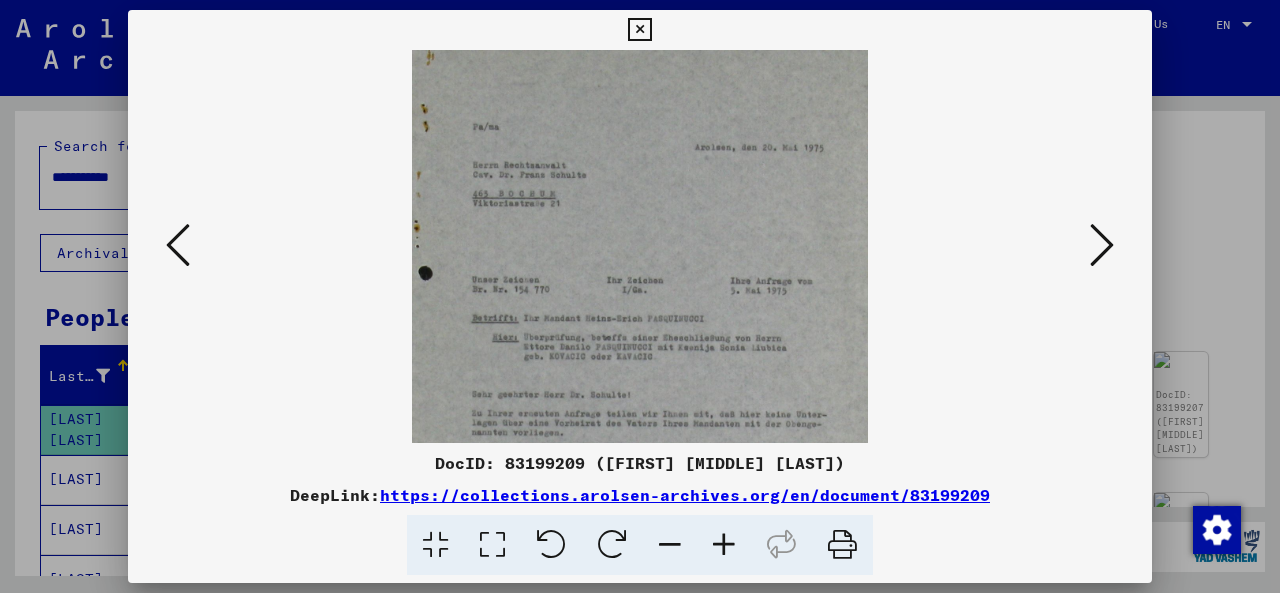 click at bounding box center [724, 545] 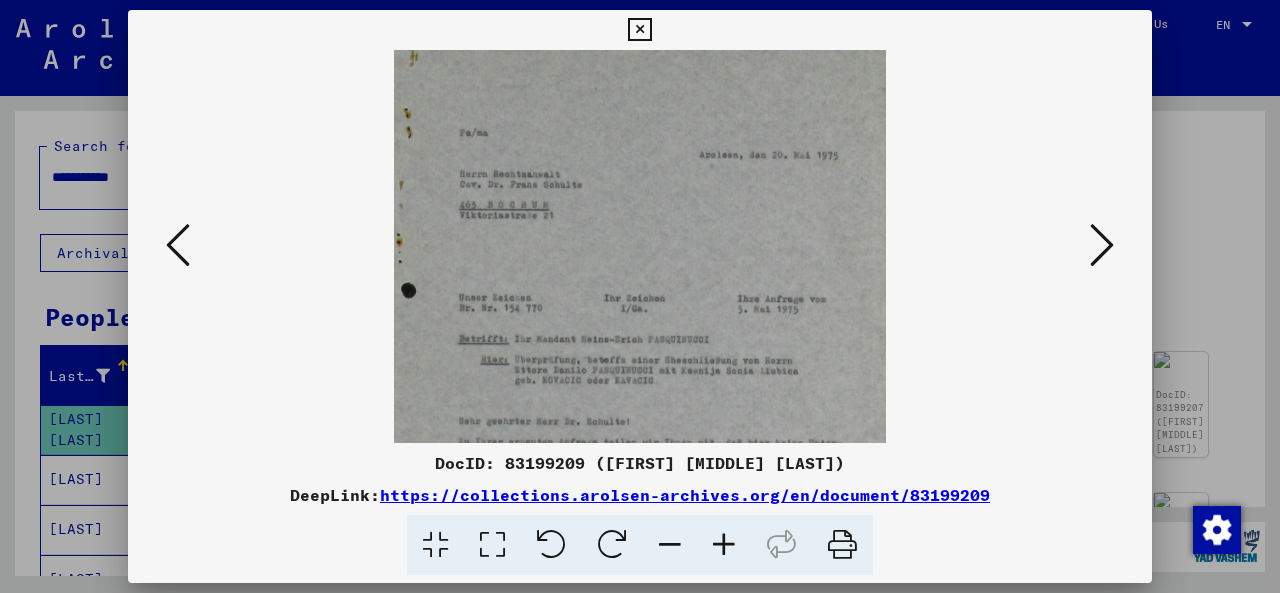 click at bounding box center (724, 545) 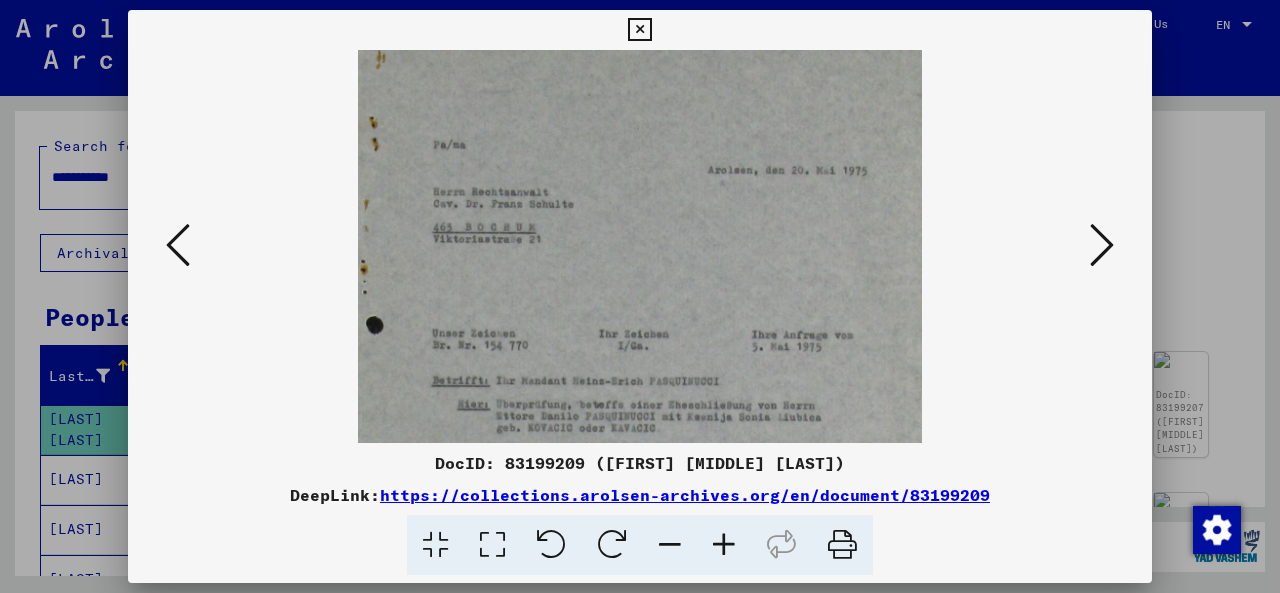 click at bounding box center (724, 545) 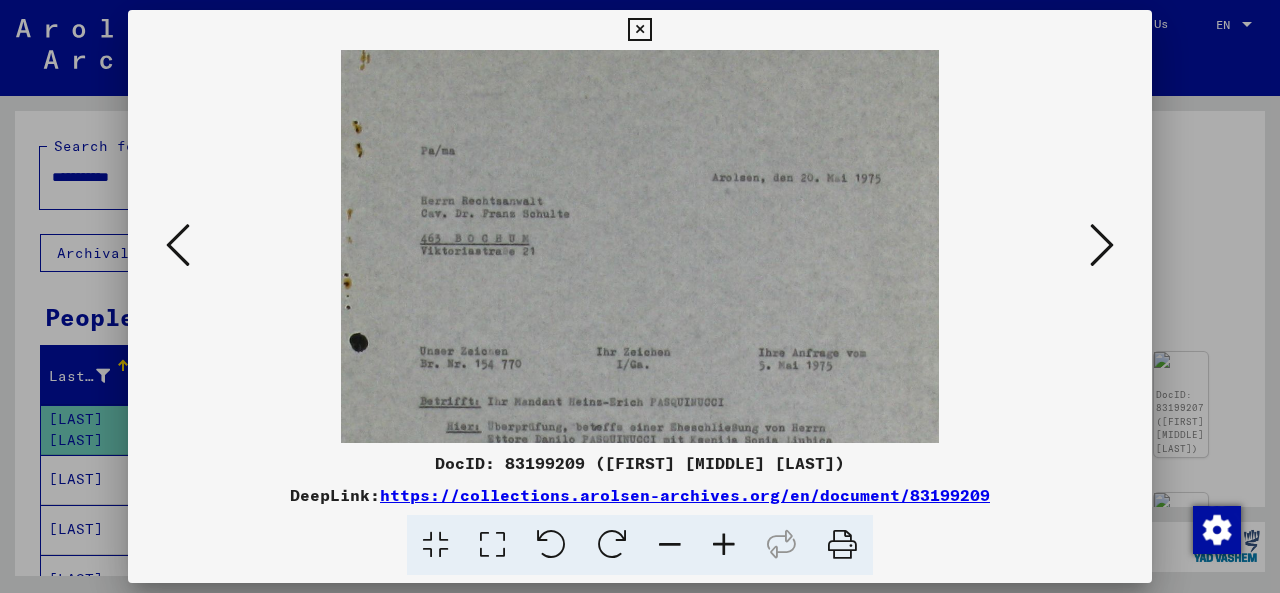 click at bounding box center [724, 545] 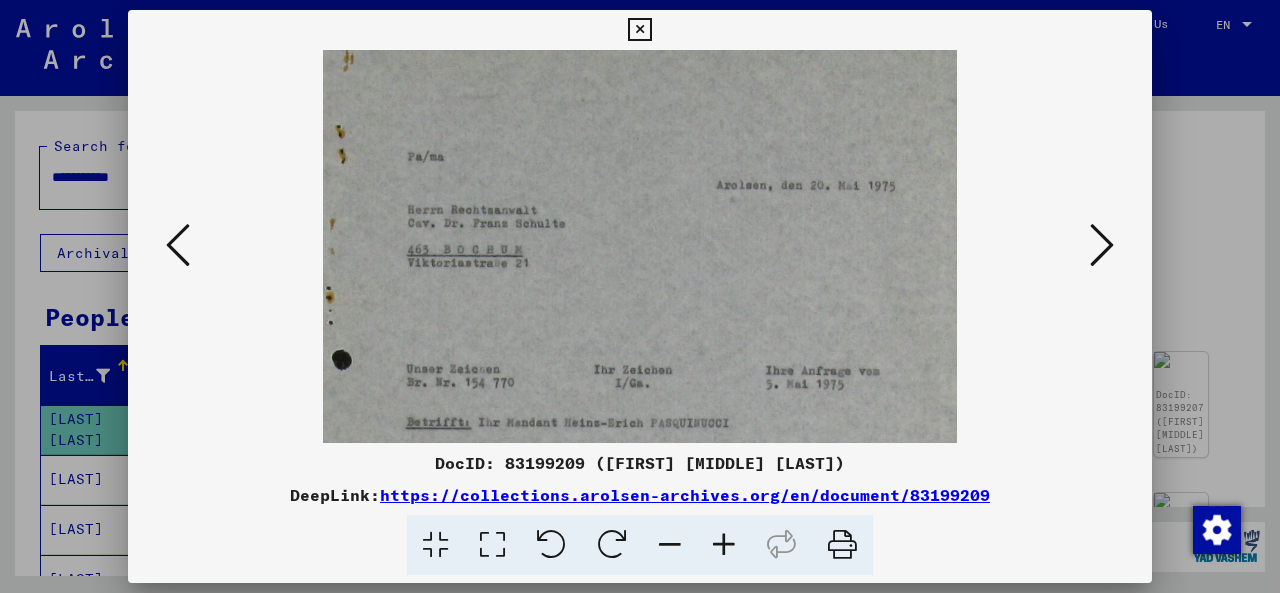 click at bounding box center [724, 545] 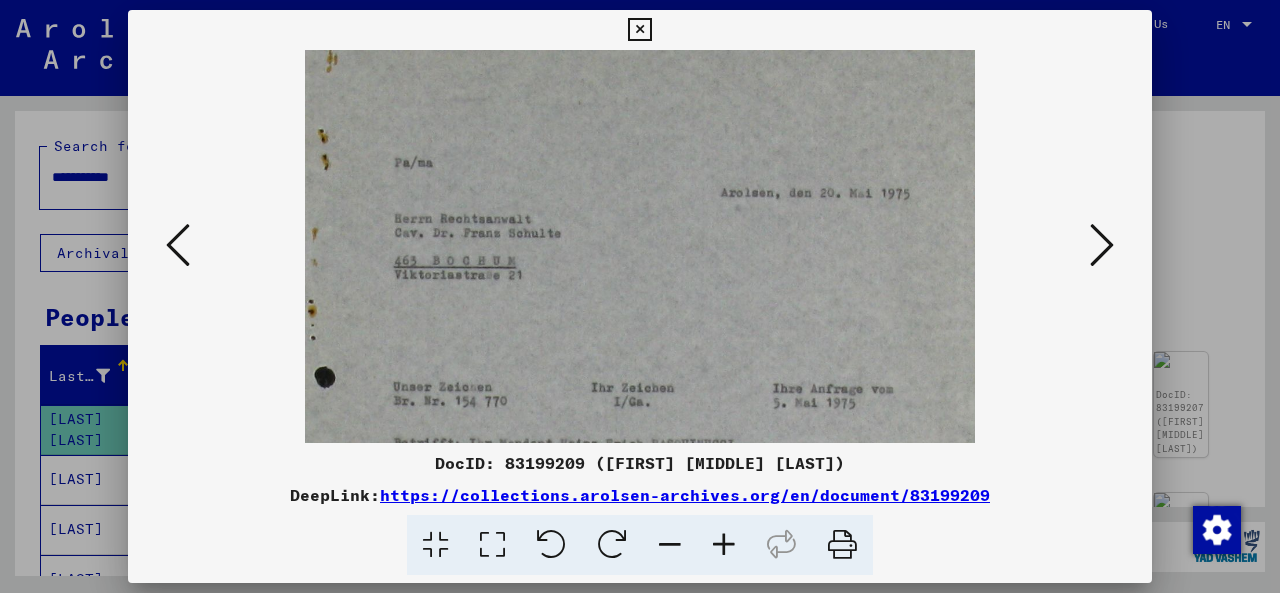 click at bounding box center [724, 545] 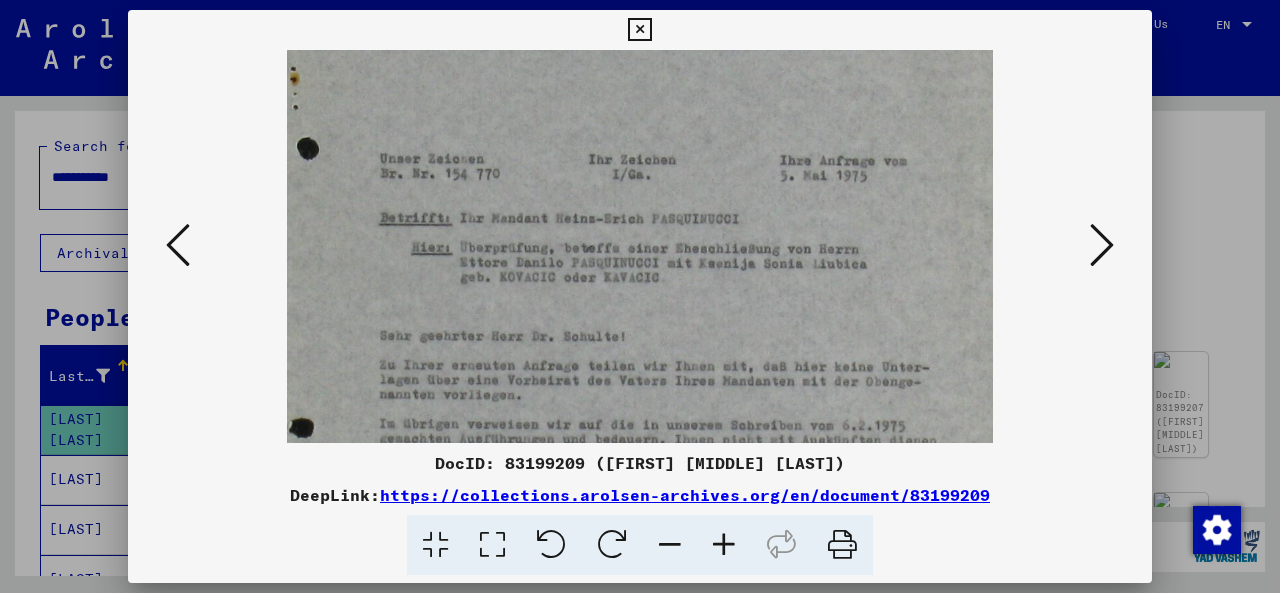 scroll, scrollTop: 294, scrollLeft: 0, axis: vertical 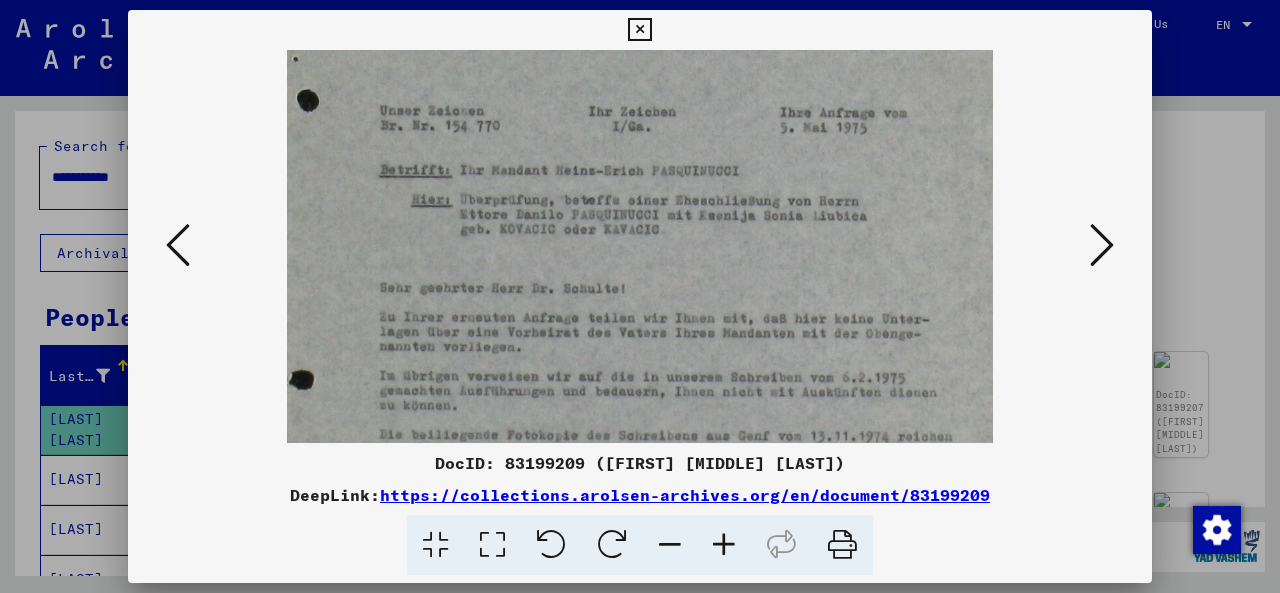 drag, startPoint x: 656, startPoint y: 407, endPoint x: 676, endPoint y: 115, distance: 292.68414 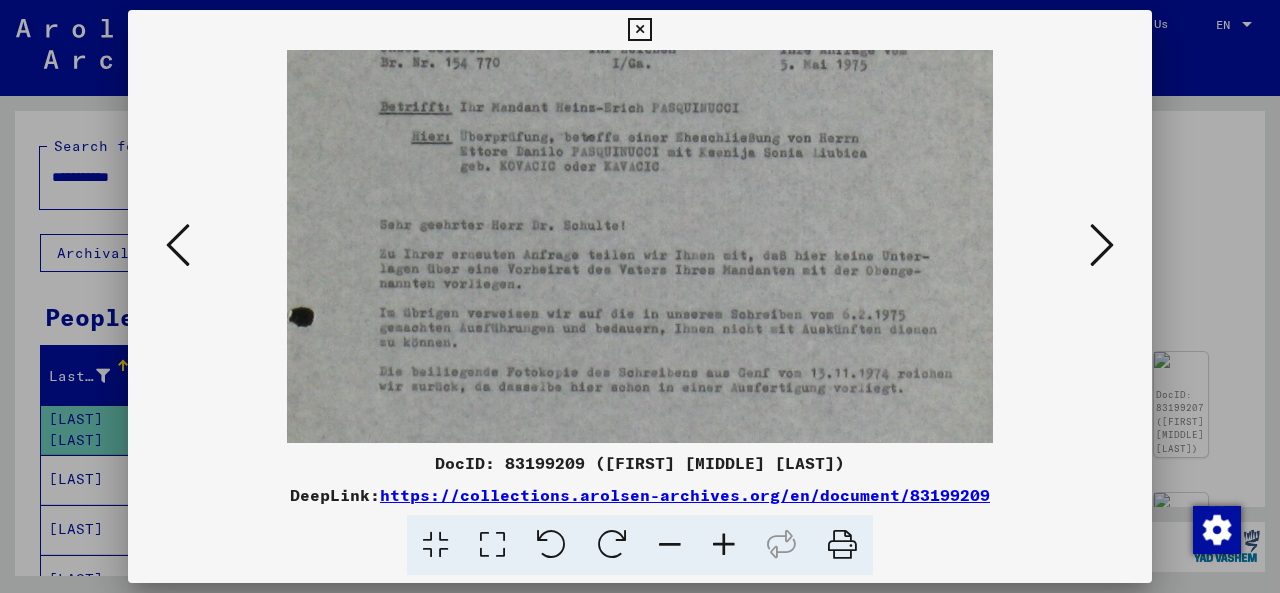 scroll, scrollTop: 361, scrollLeft: 0, axis: vertical 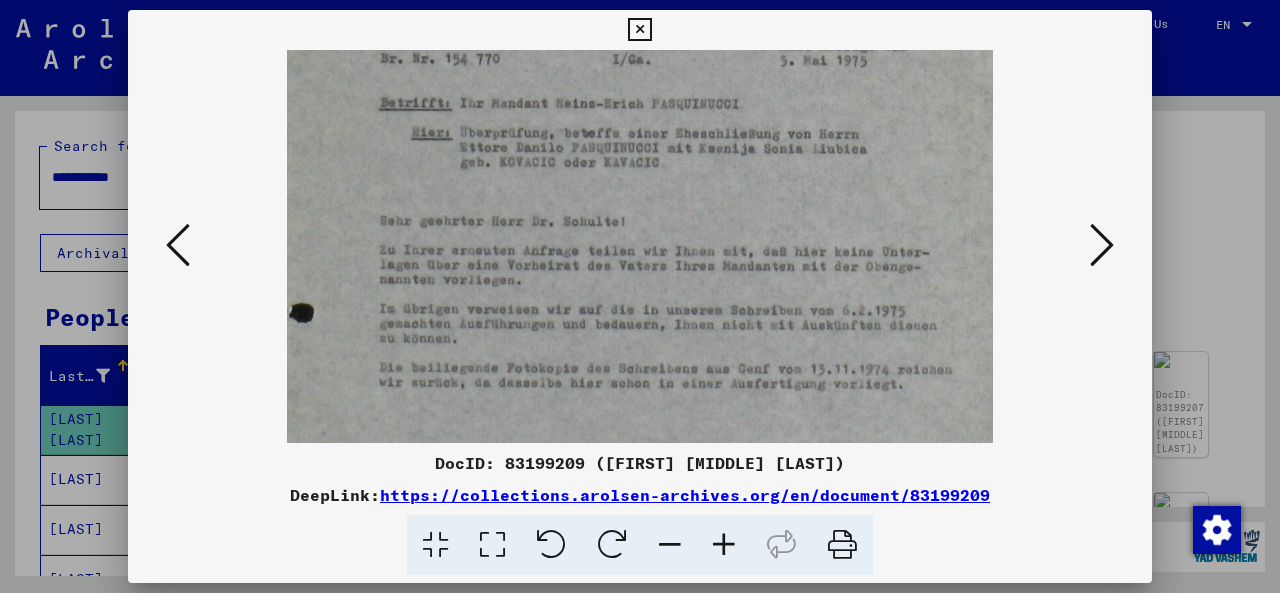 drag, startPoint x: 678, startPoint y: 310, endPoint x: 678, endPoint y: 245, distance: 65 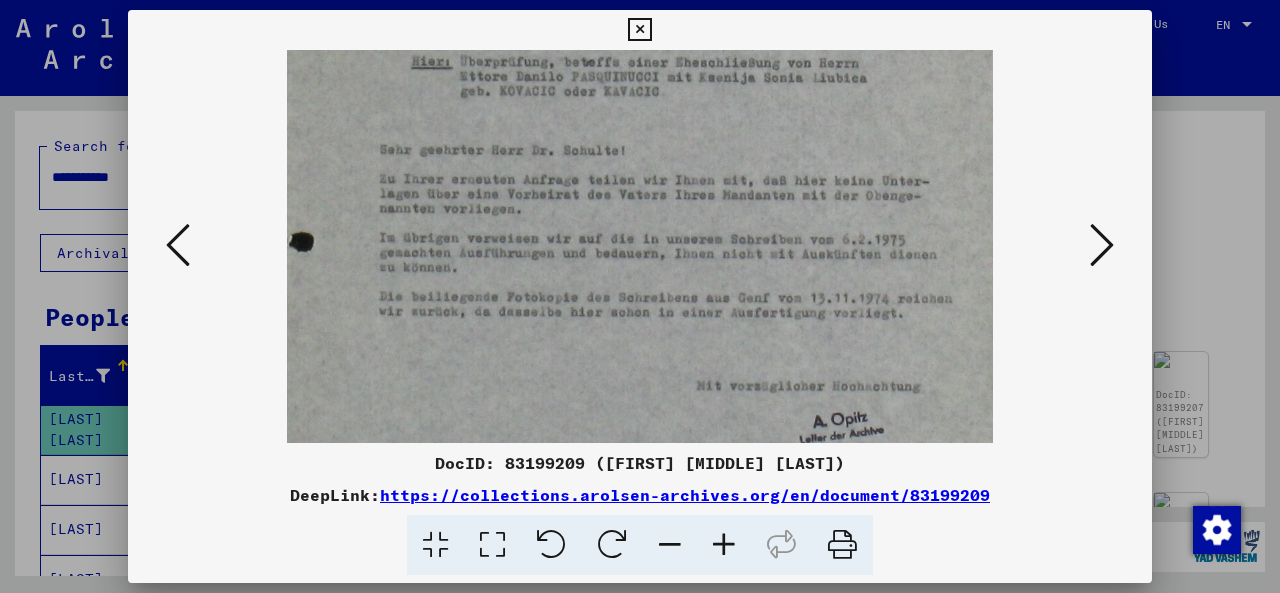 scroll, scrollTop: 440, scrollLeft: 0, axis: vertical 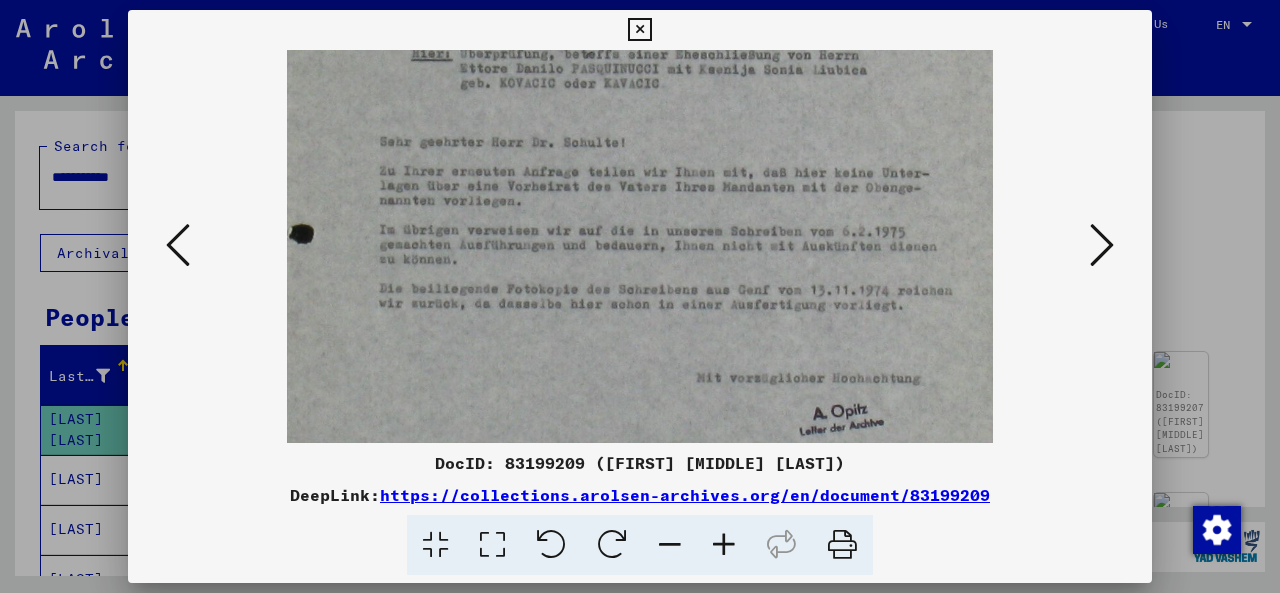 drag, startPoint x: 682, startPoint y: 327, endPoint x: 676, endPoint y: 250, distance: 77.23341 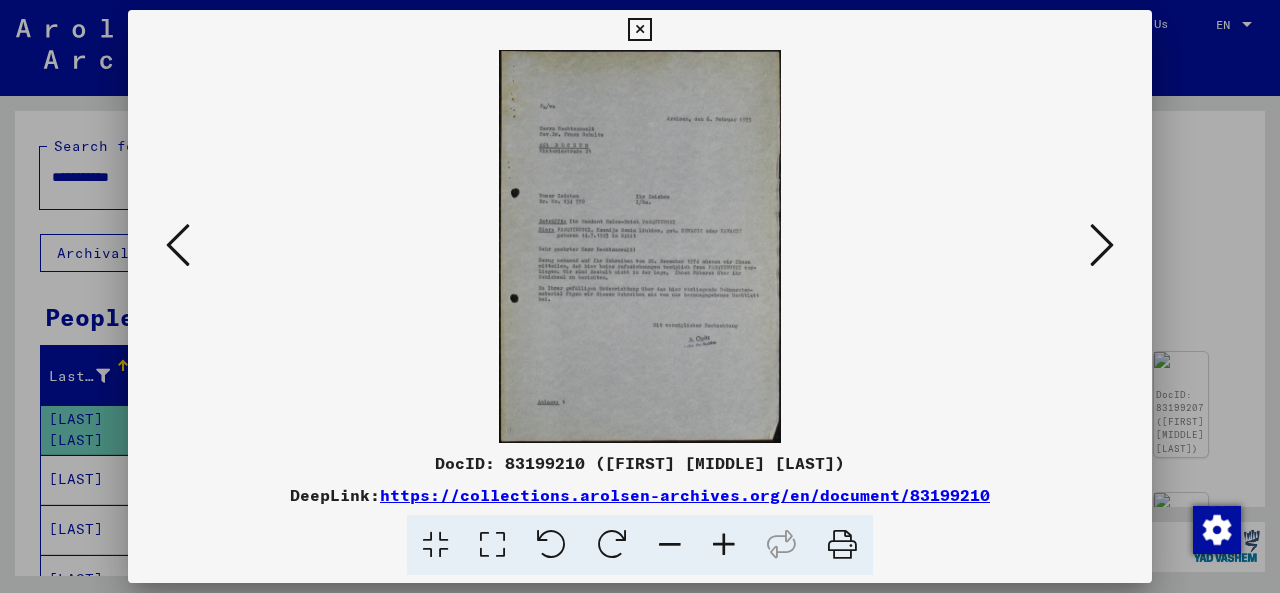 click at bounding box center [724, 545] 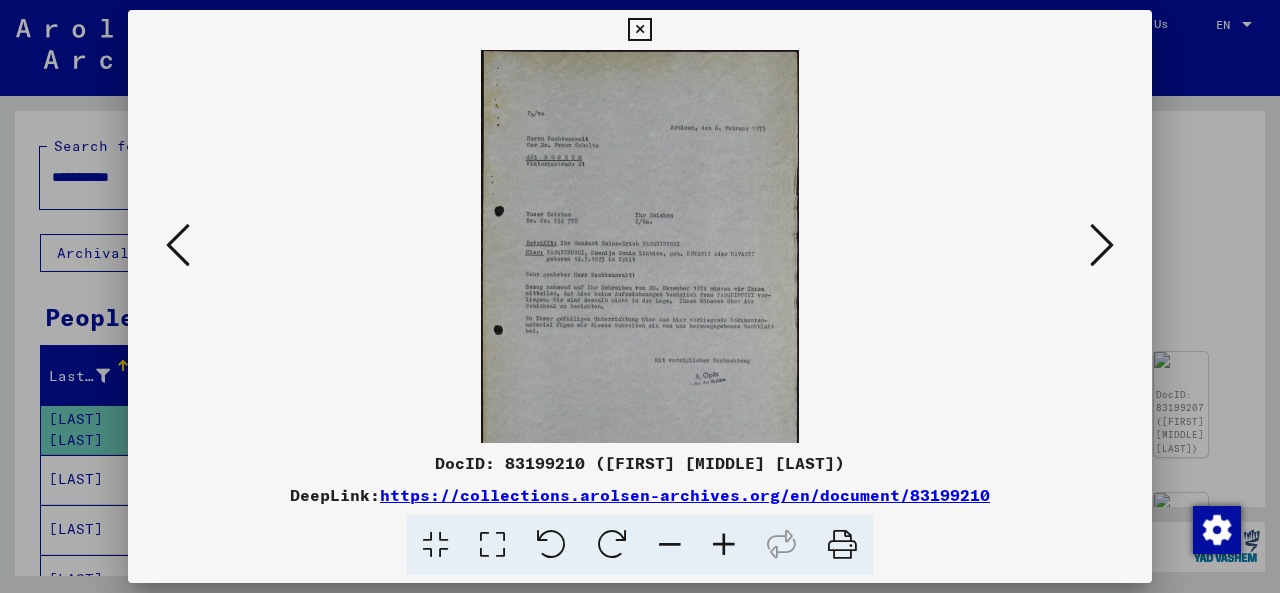 click at bounding box center (724, 545) 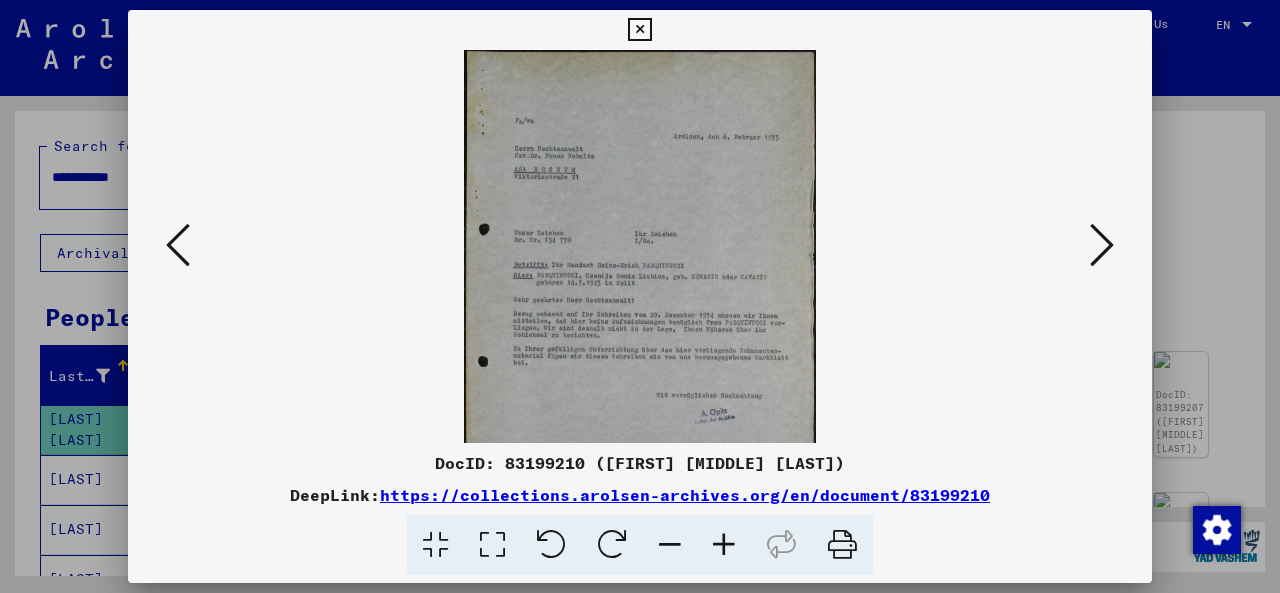 click at bounding box center [724, 545] 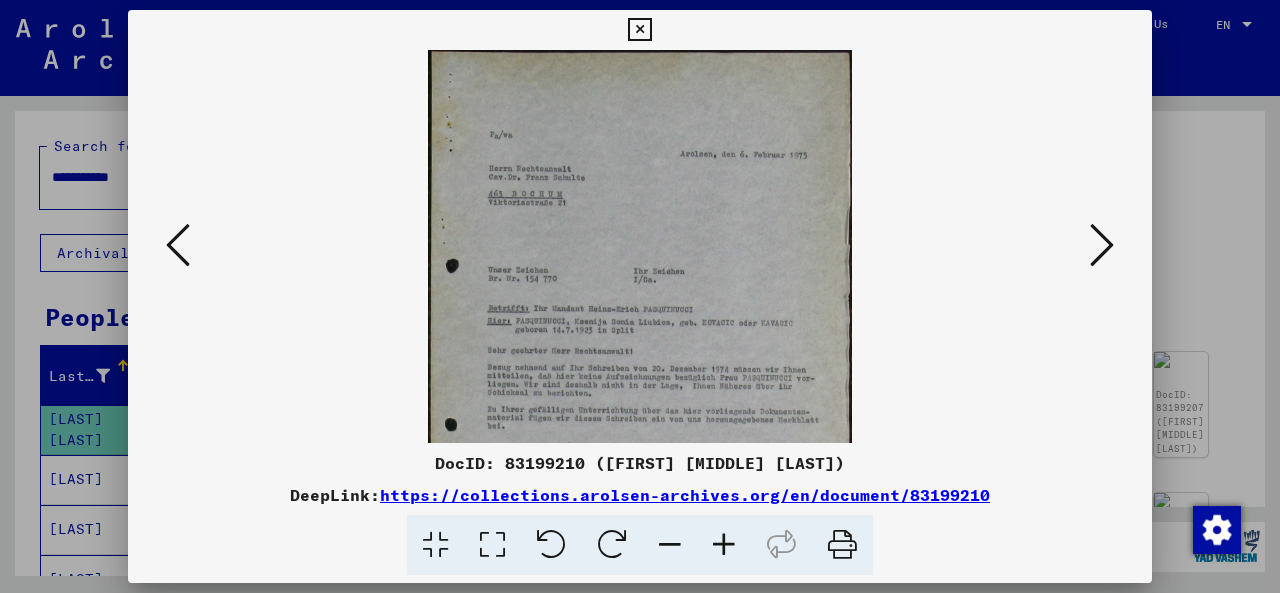 click at bounding box center [724, 545] 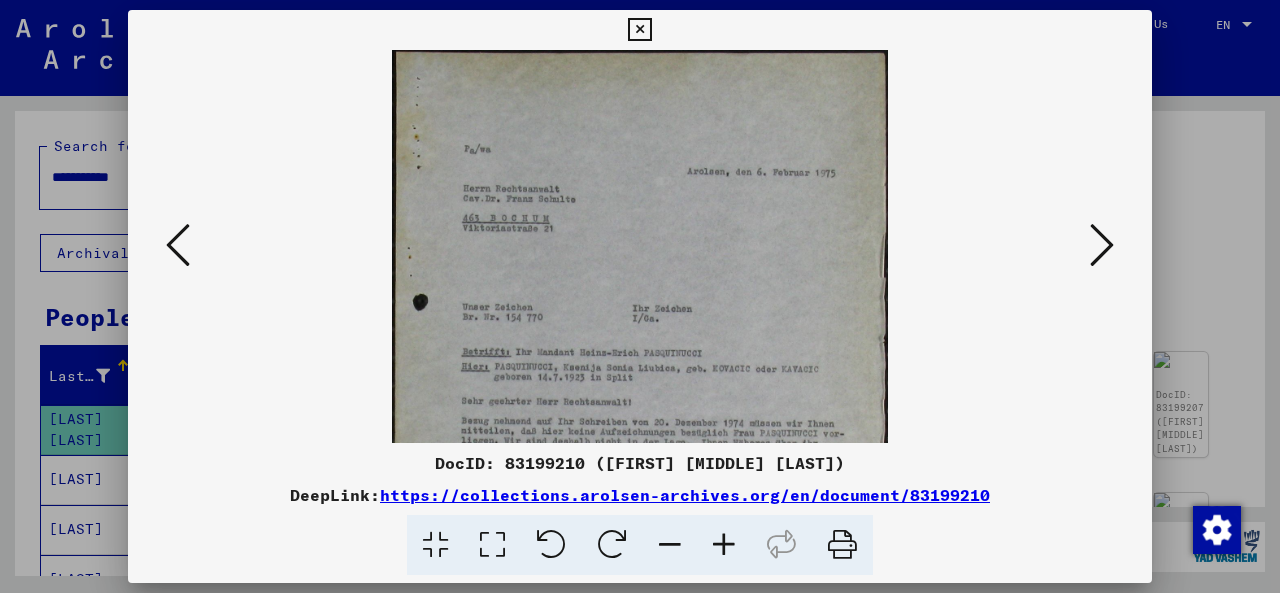 click at bounding box center [724, 545] 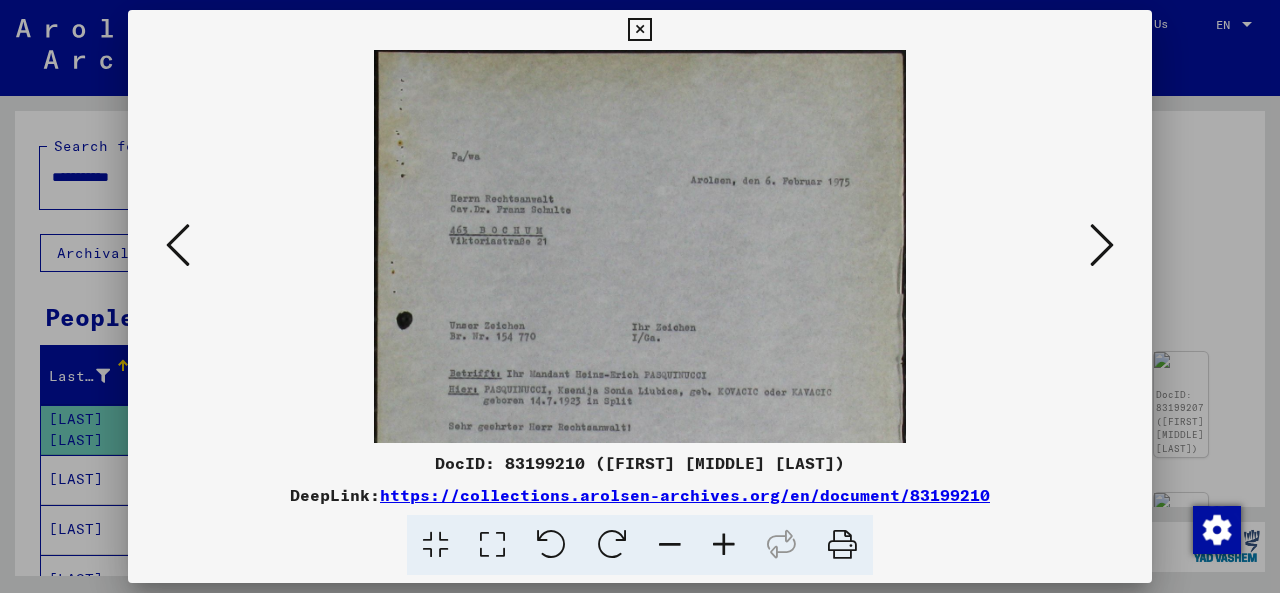click at bounding box center (724, 545) 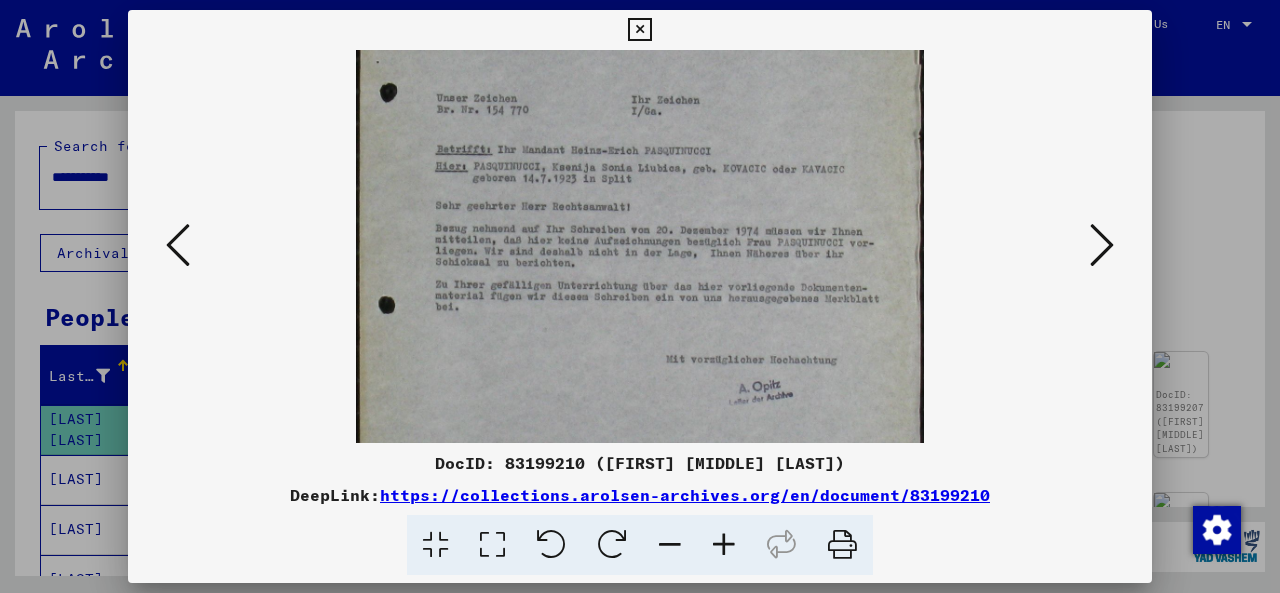 scroll, scrollTop: 260, scrollLeft: 0, axis: vertical 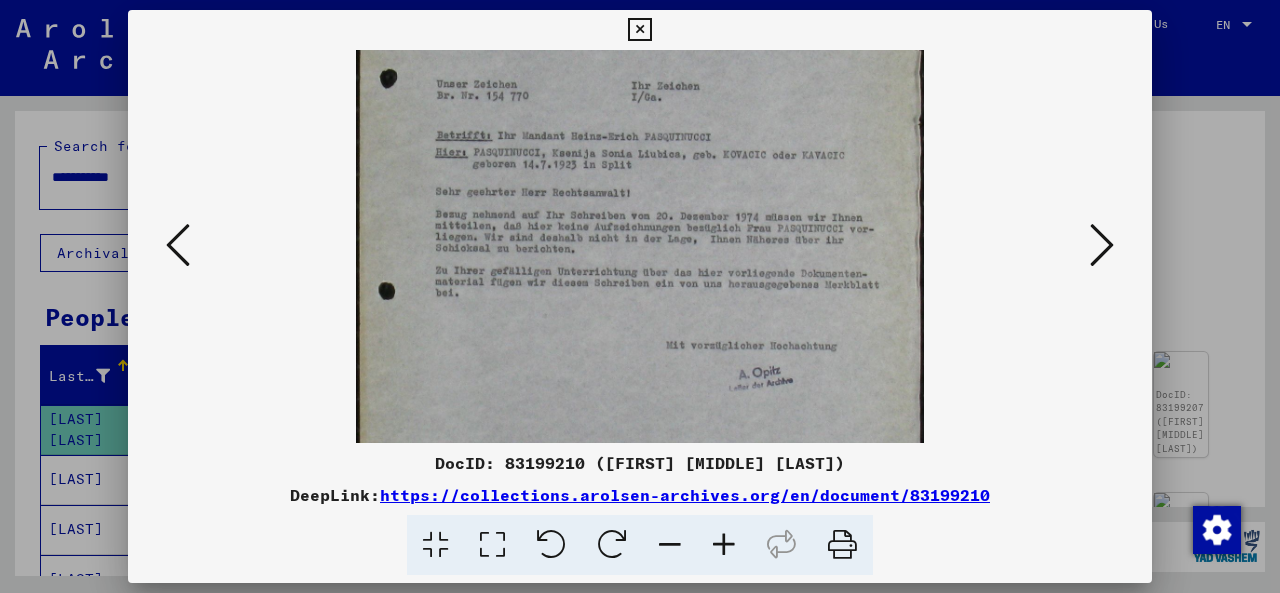 drag, startPoint x: 630, startPoint y: 419, endPoint x: 652, endPoint y: 161, distance: 258.93628 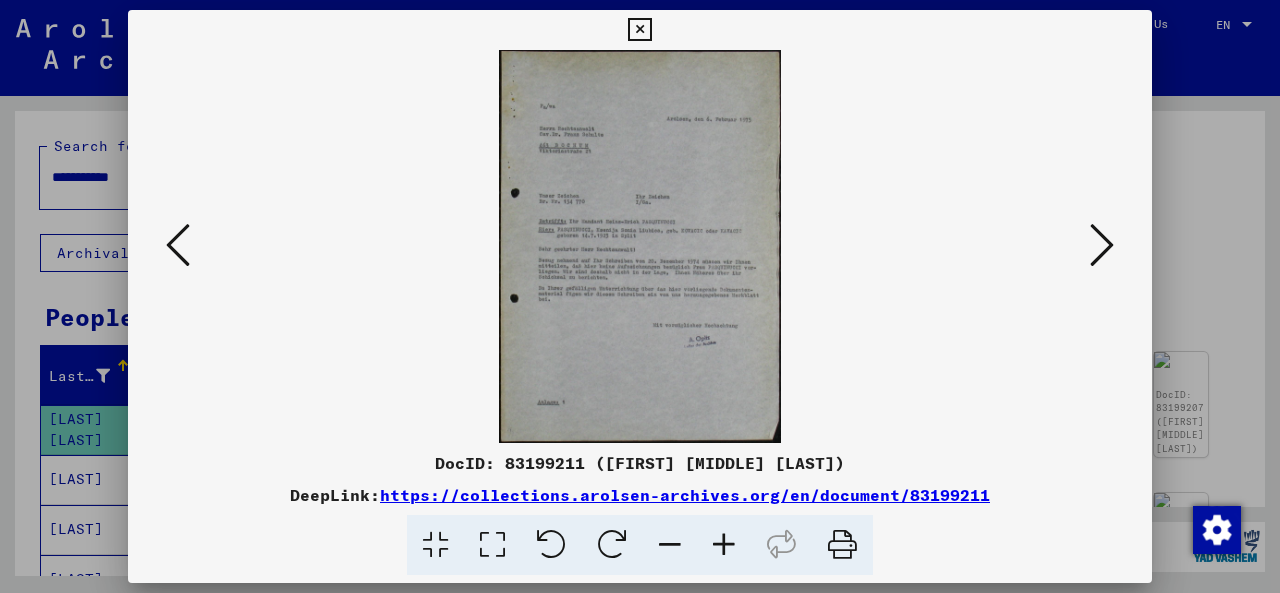 click at bounding box center [724, 545] 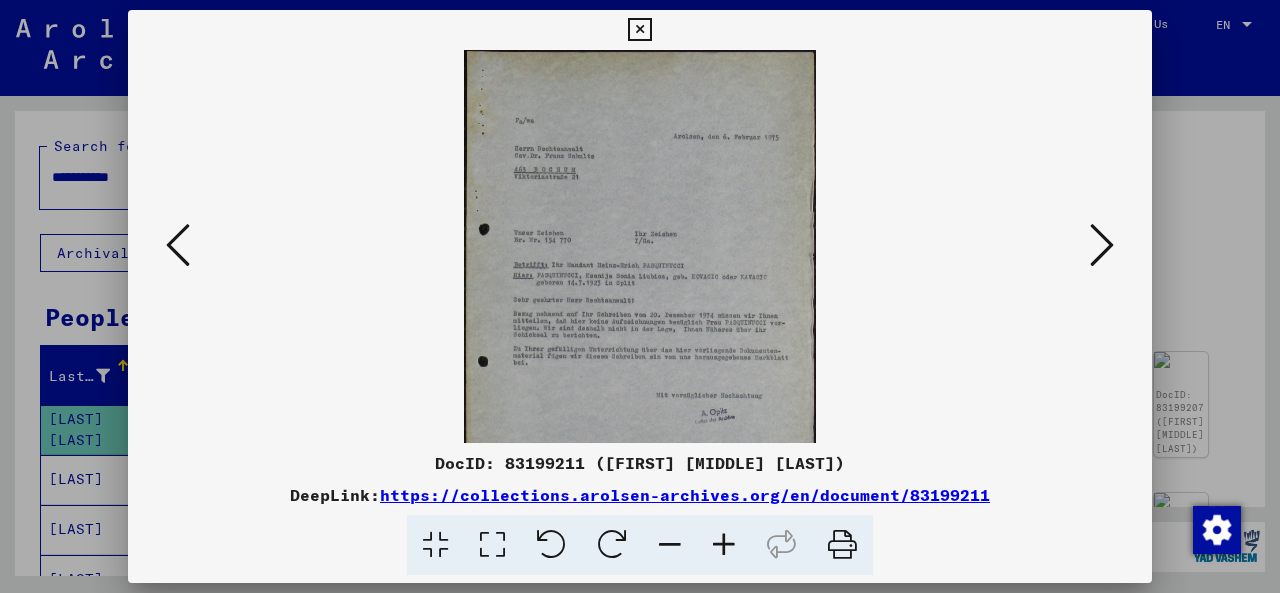 click at bounding box center [724, 545] 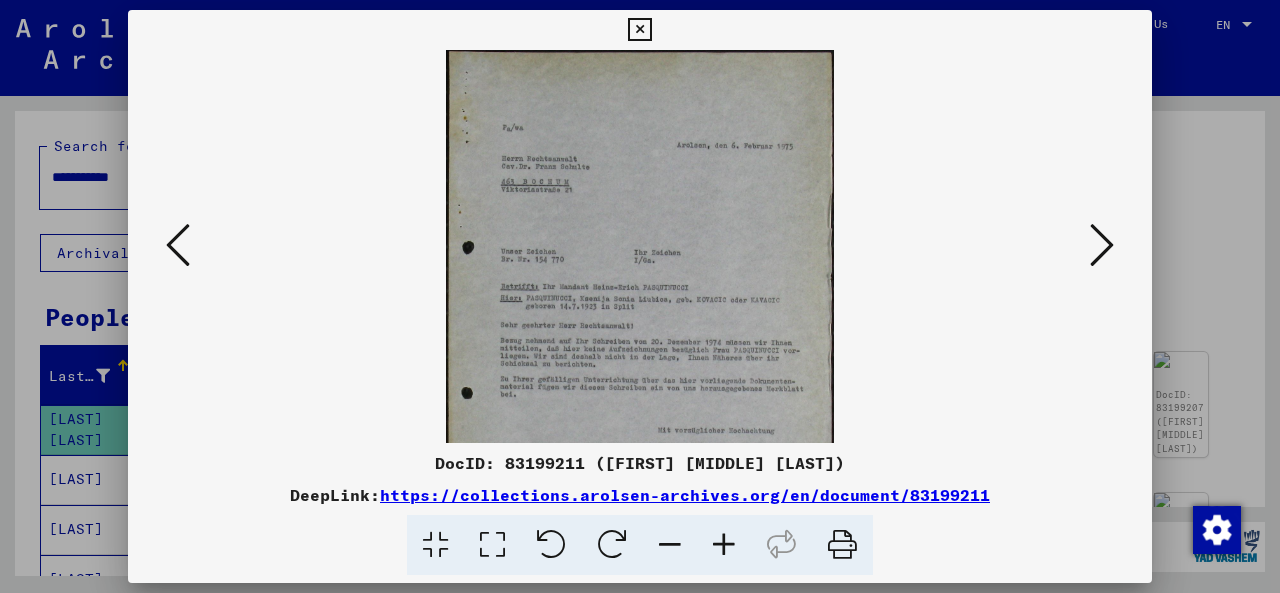 click at bounding box center [724, 545] 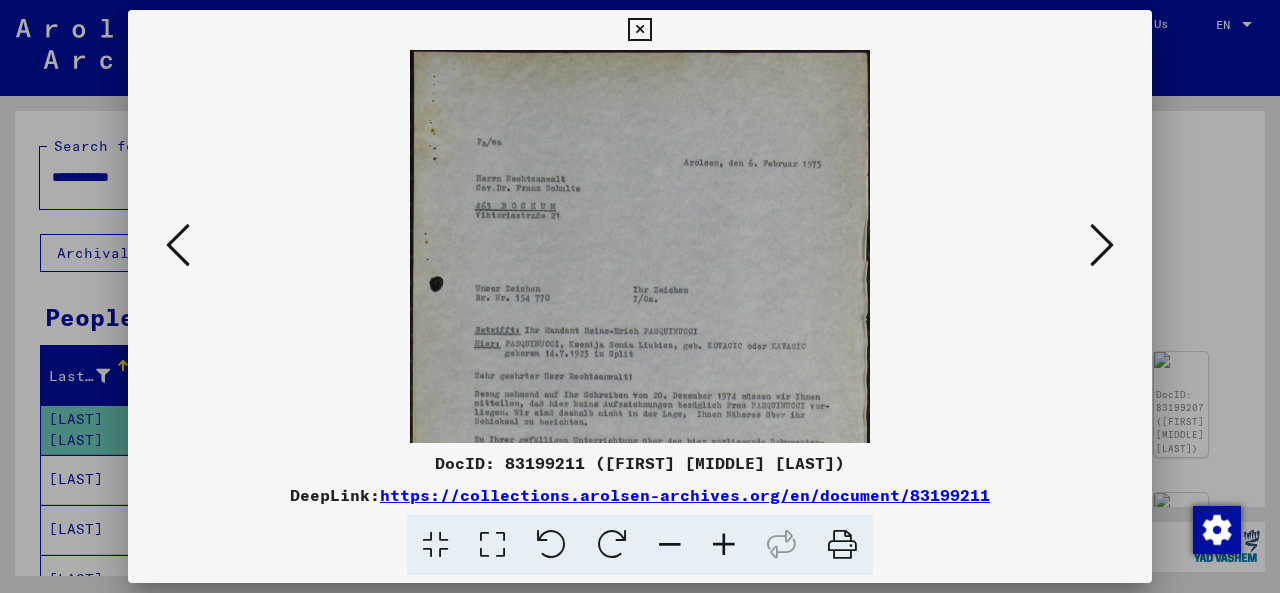click at bounding box center [724, 545] 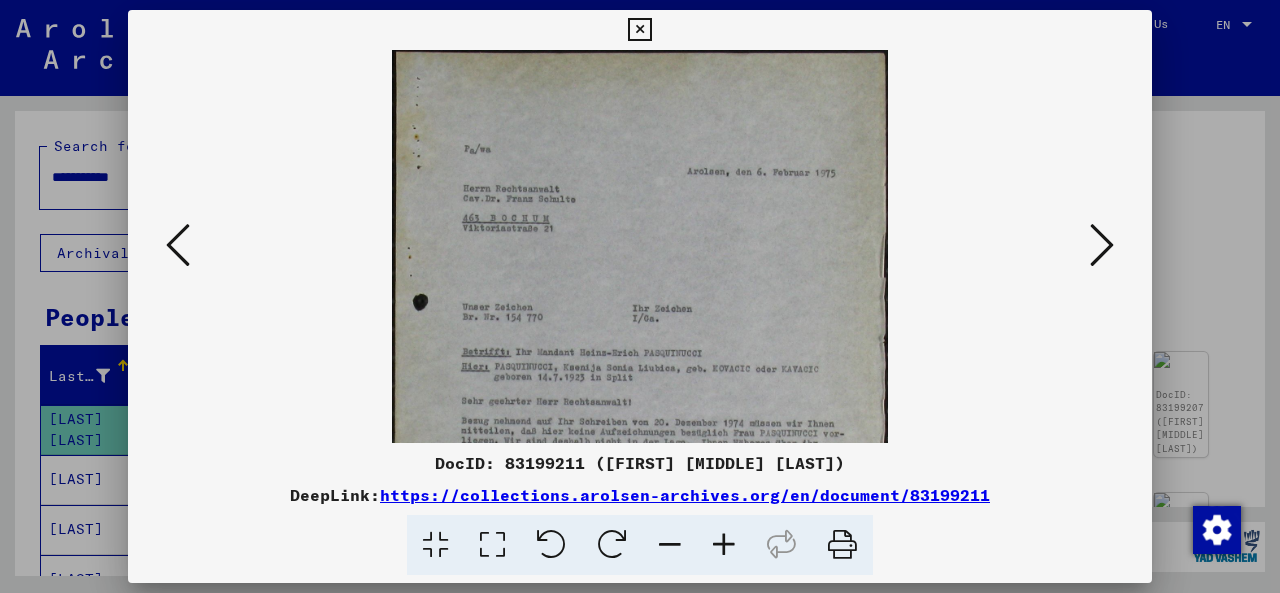 click at bounding box center [724, 545] 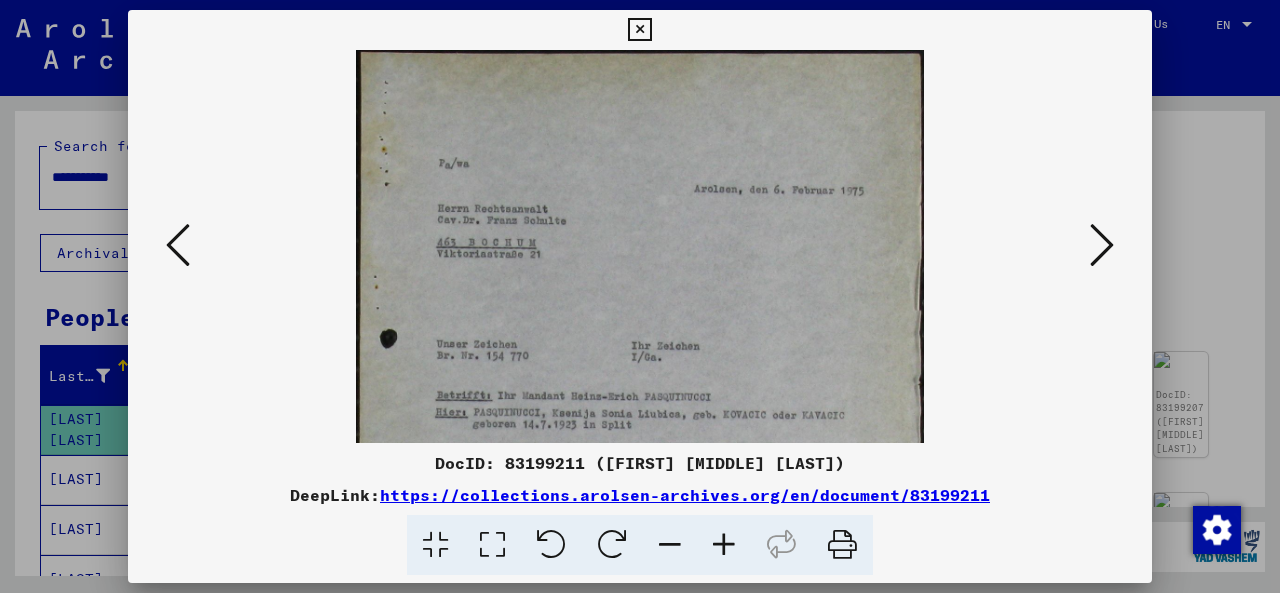click at bounding box center (1102, 245) 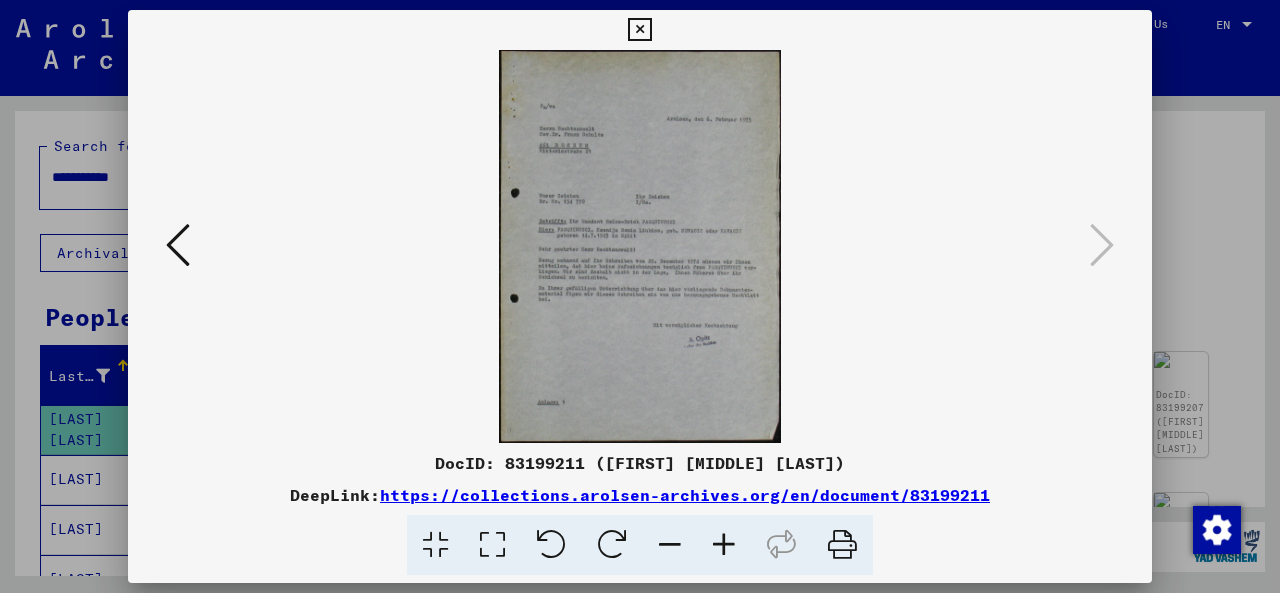 click at bounding box center (724, 545) 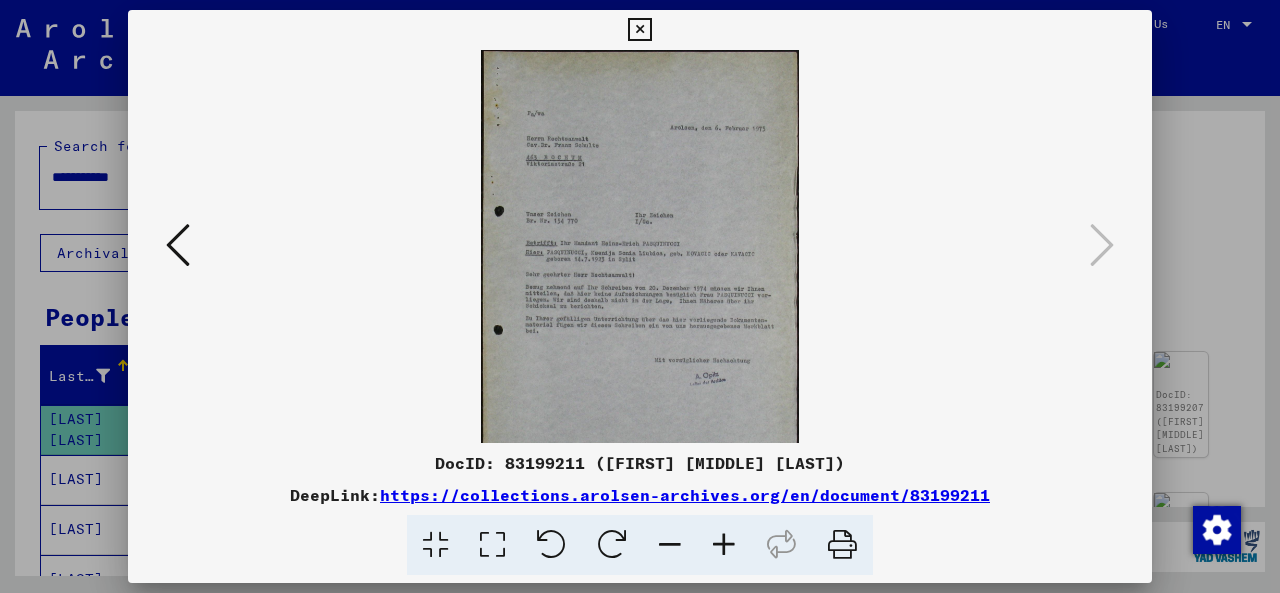click at bounding box center [724, 545] 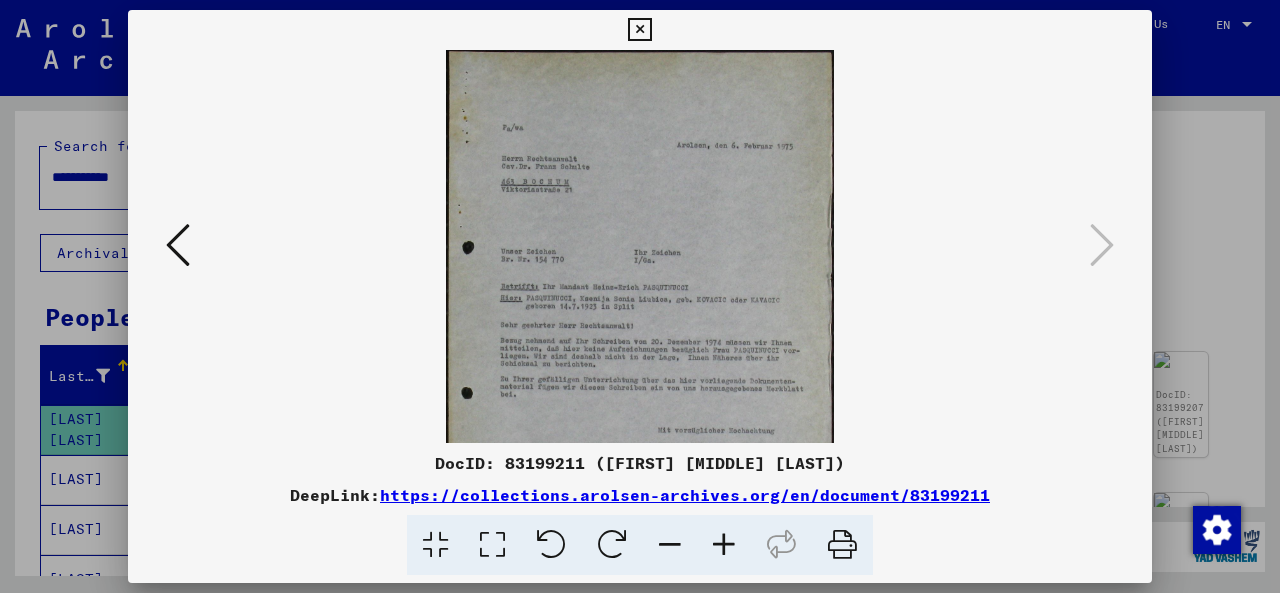 click at bounding box center [724, 545] 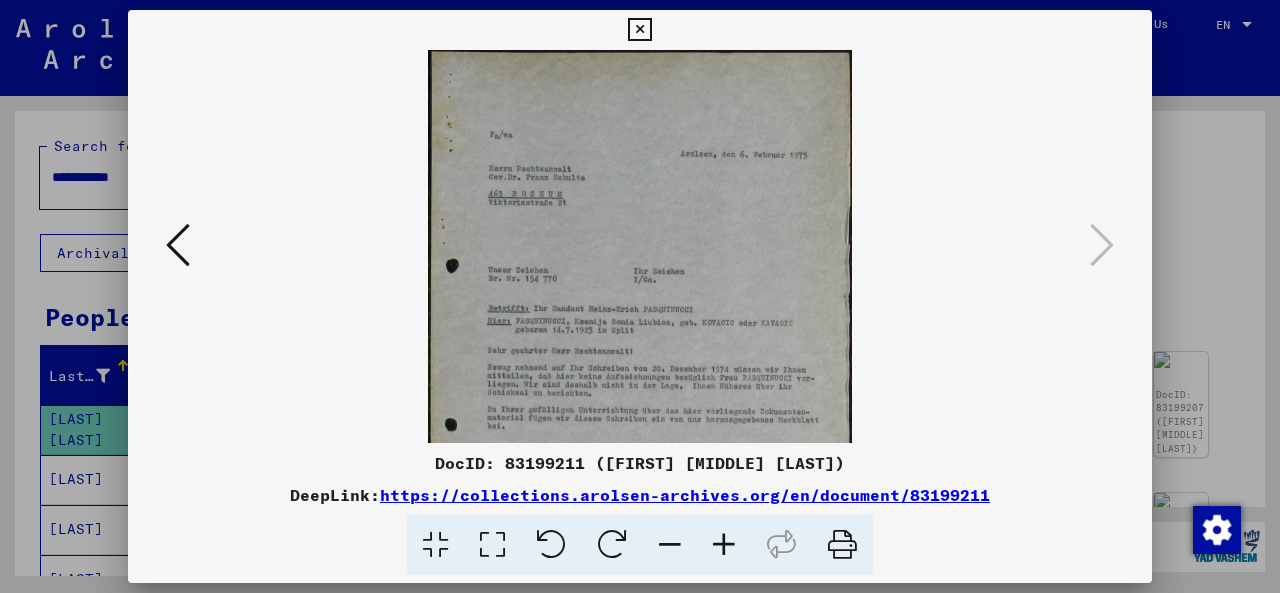 click at bounding box center [724, 545] 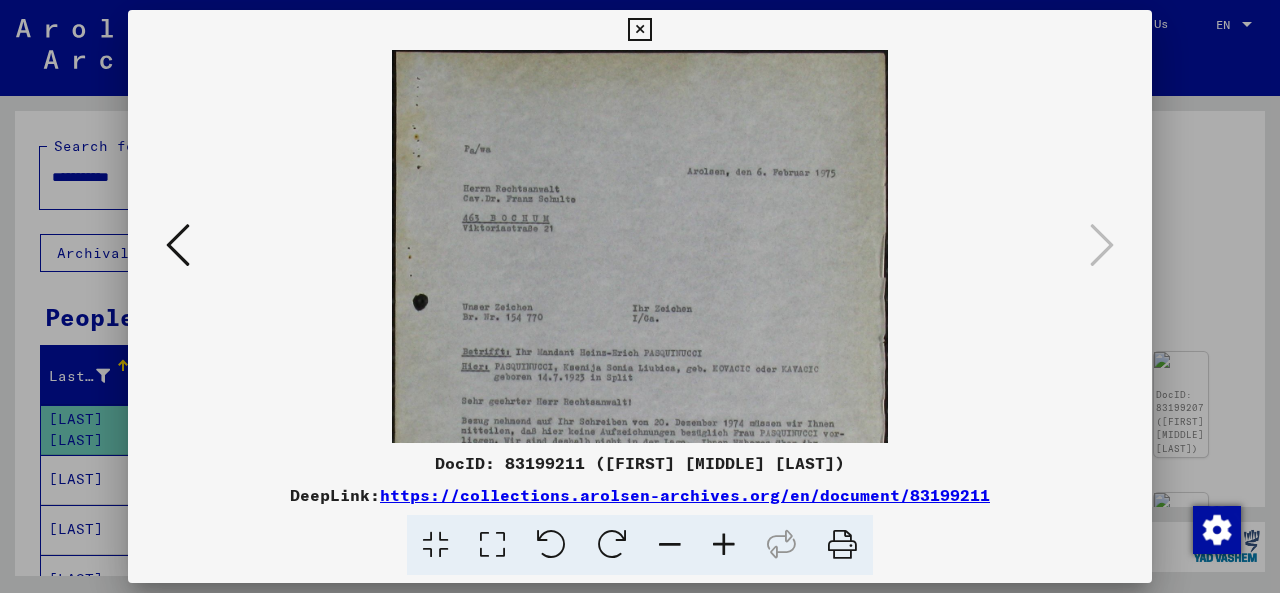 click at bounding box center [724, 545] 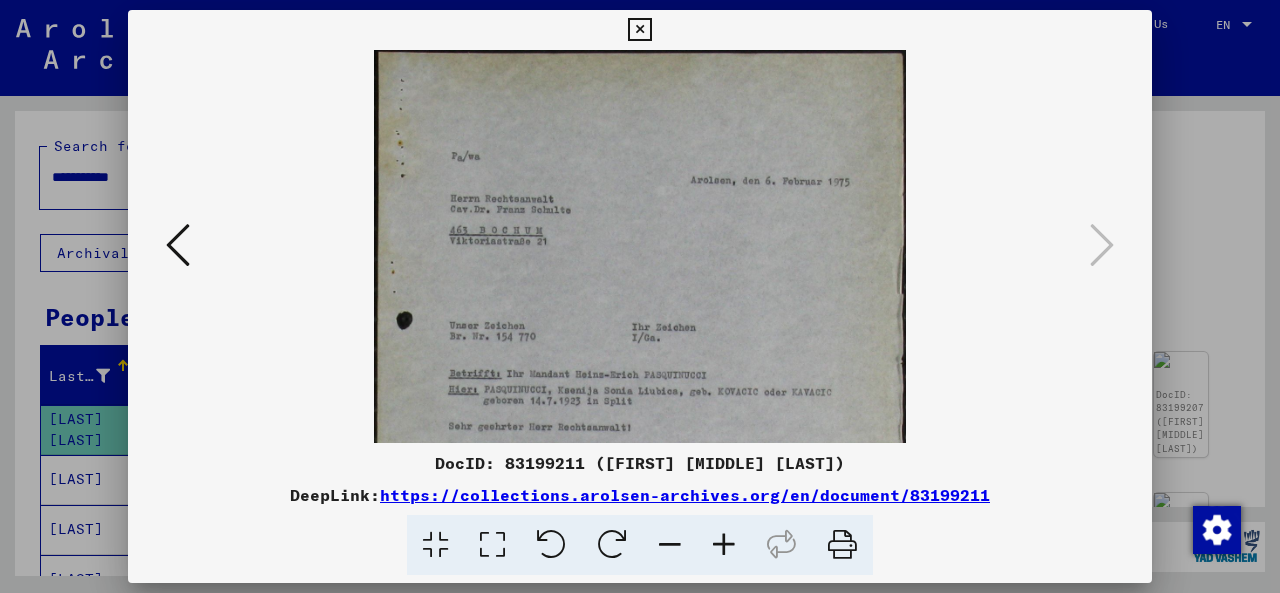 click at bounding box center [724, 545] 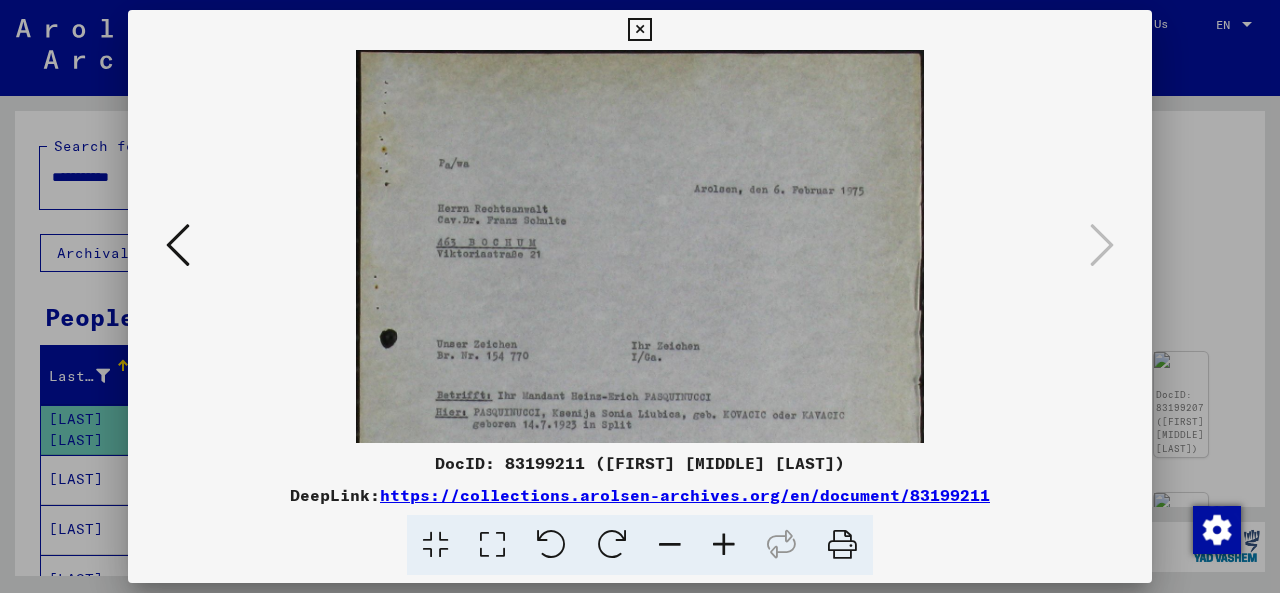 click at bounding box center [670, 545] 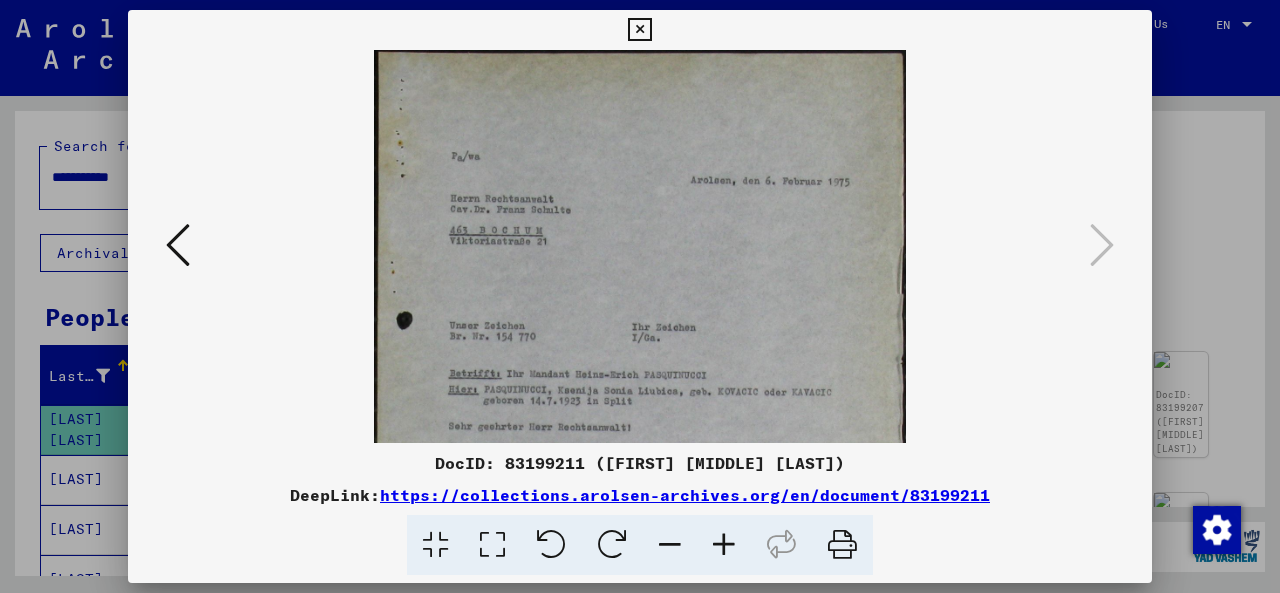 click at bounding box center [670, 545] 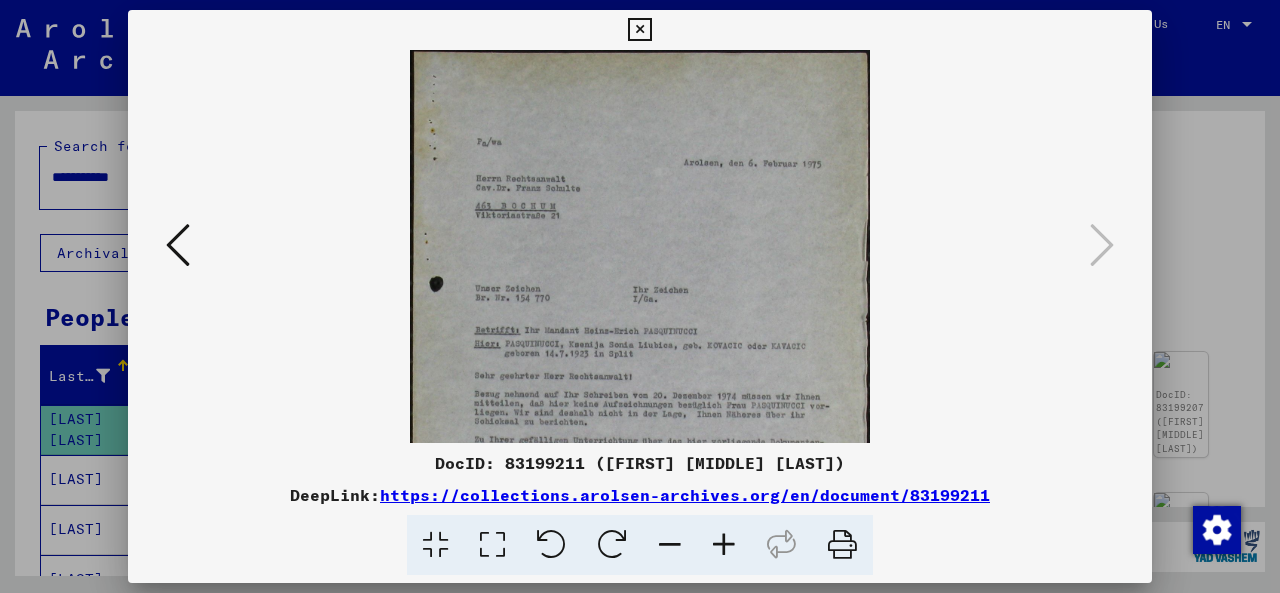 click at bounding box center [670, 545] 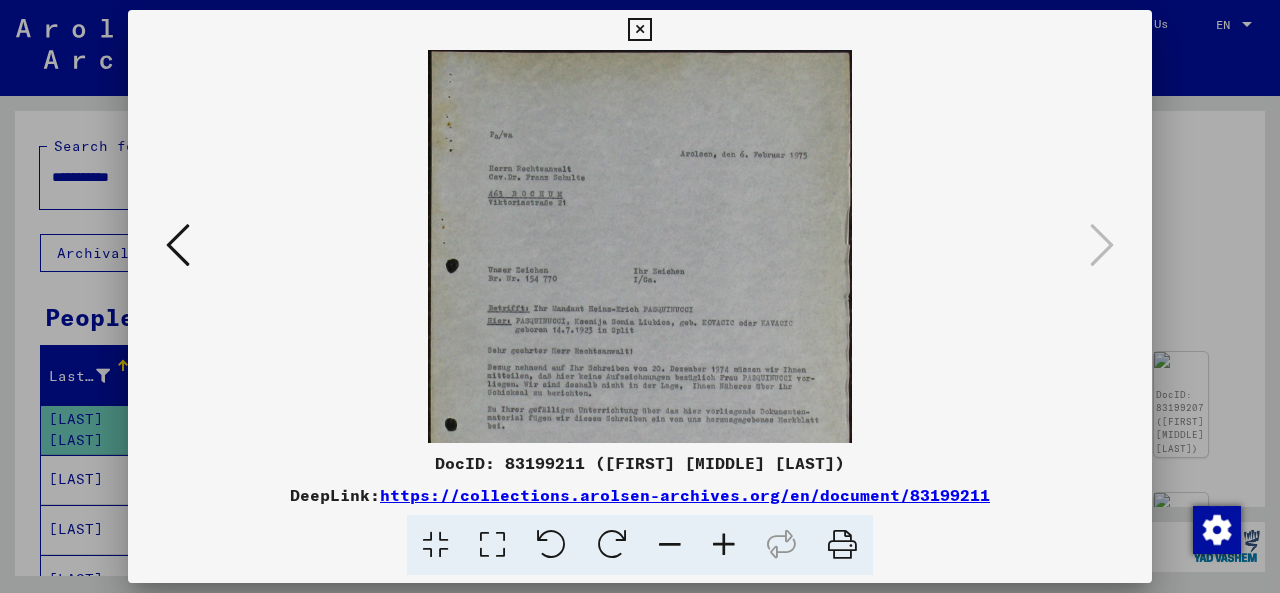 click at bounding box center [670, 545] 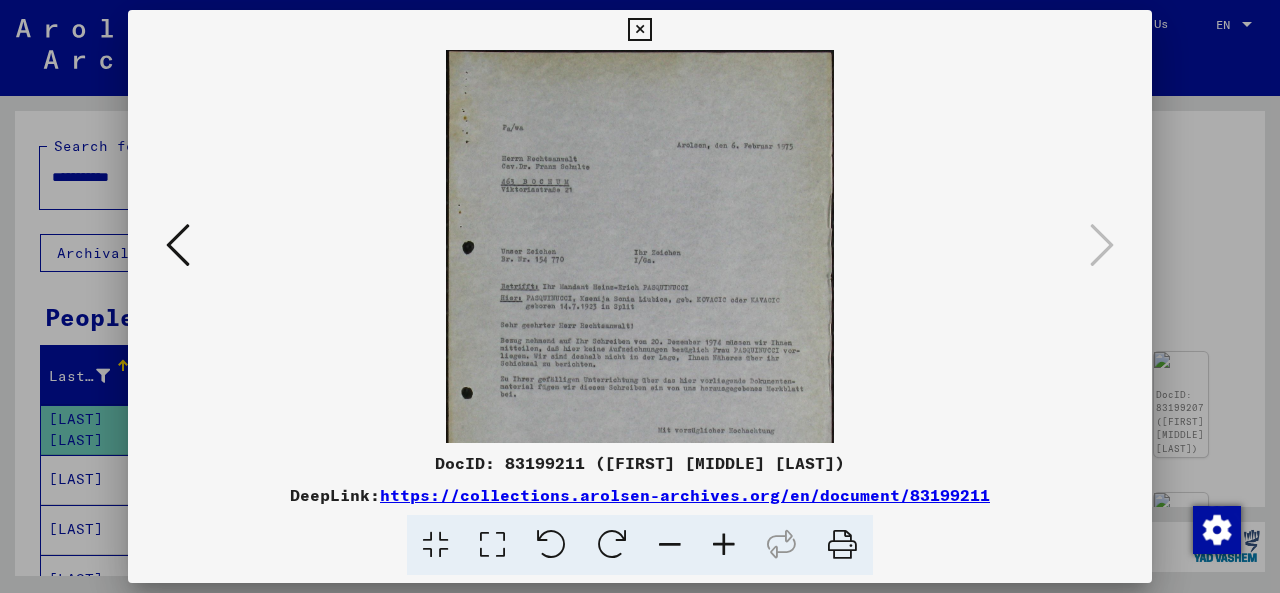 click at bounding box center [670, 545] 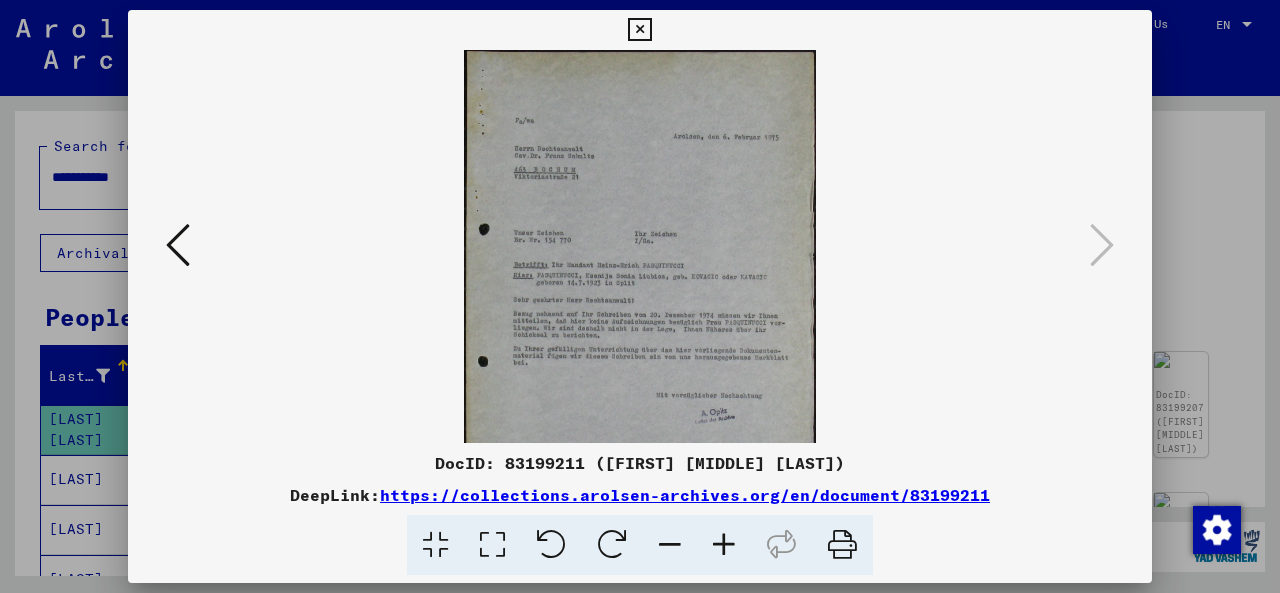 click at bounding box center (639, 30) 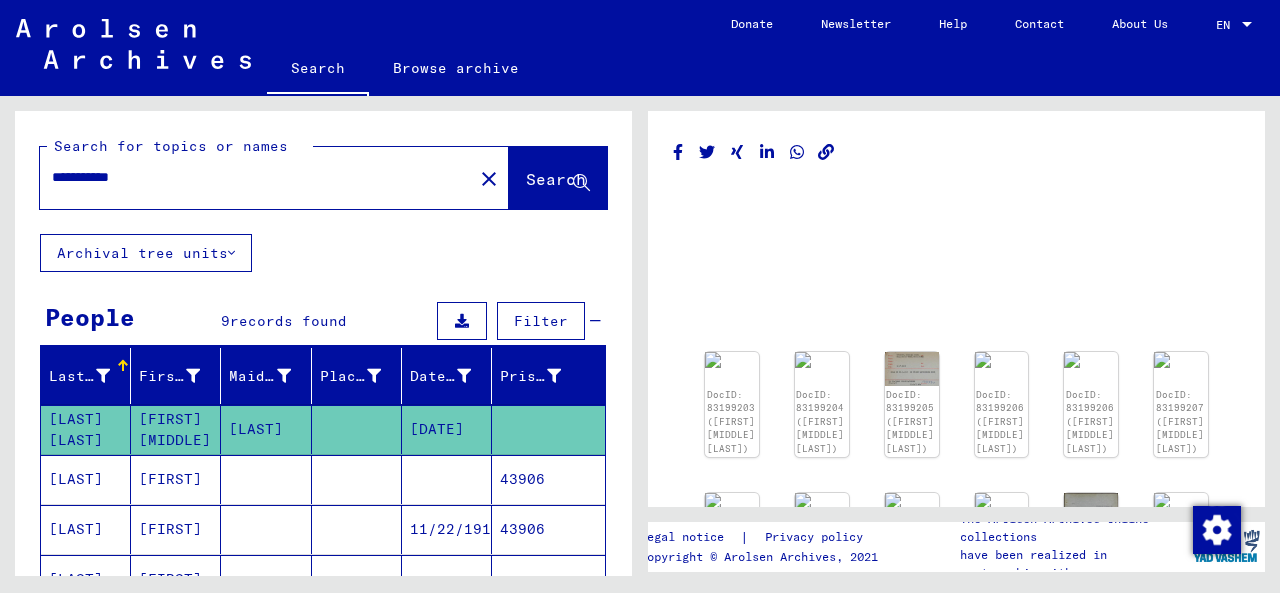 click on "[FIRST]" at bounding box center [176, 429] 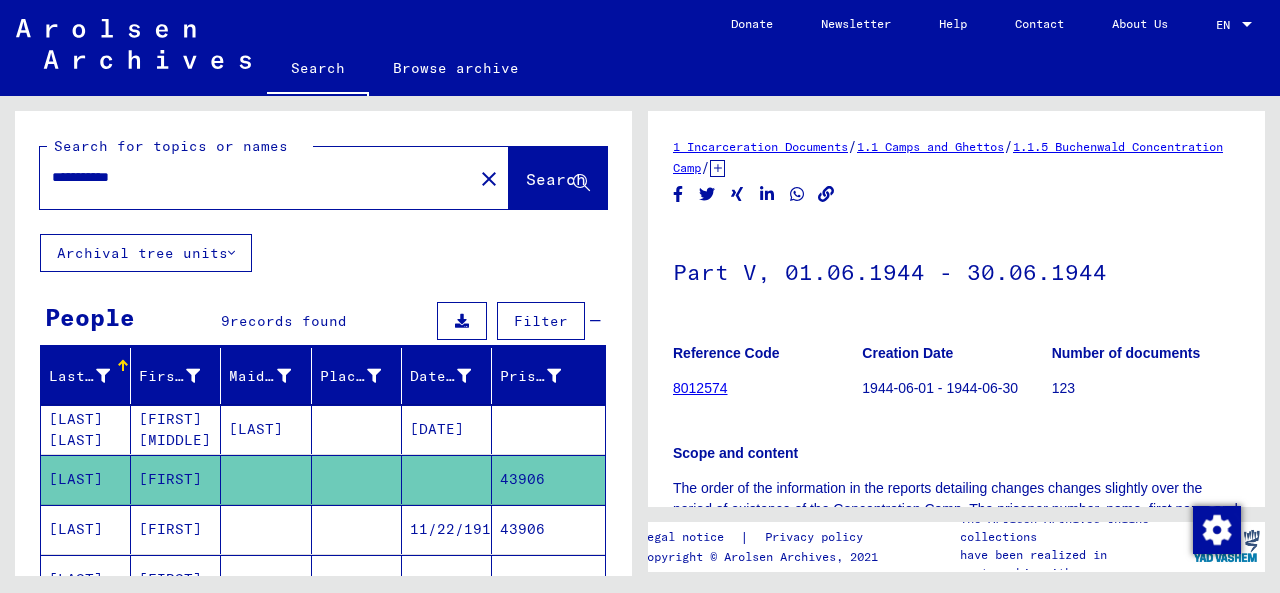 scroll, scrollTop: 0, scrollLeft: 0, axis: both 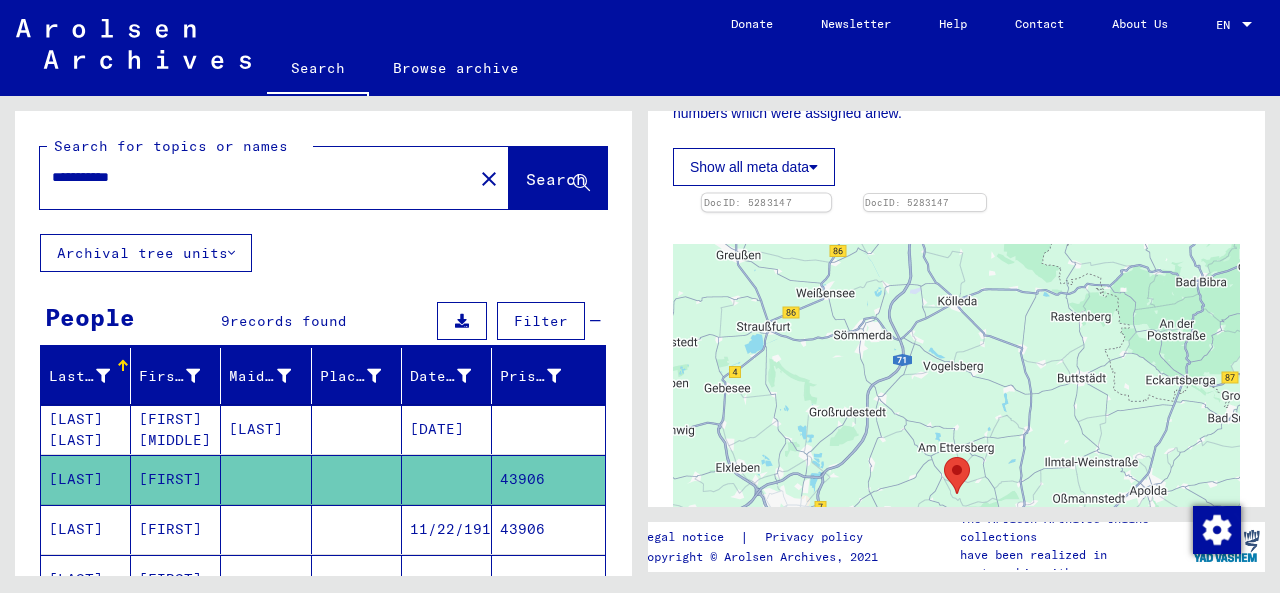 click at bounding box center (766, 194) 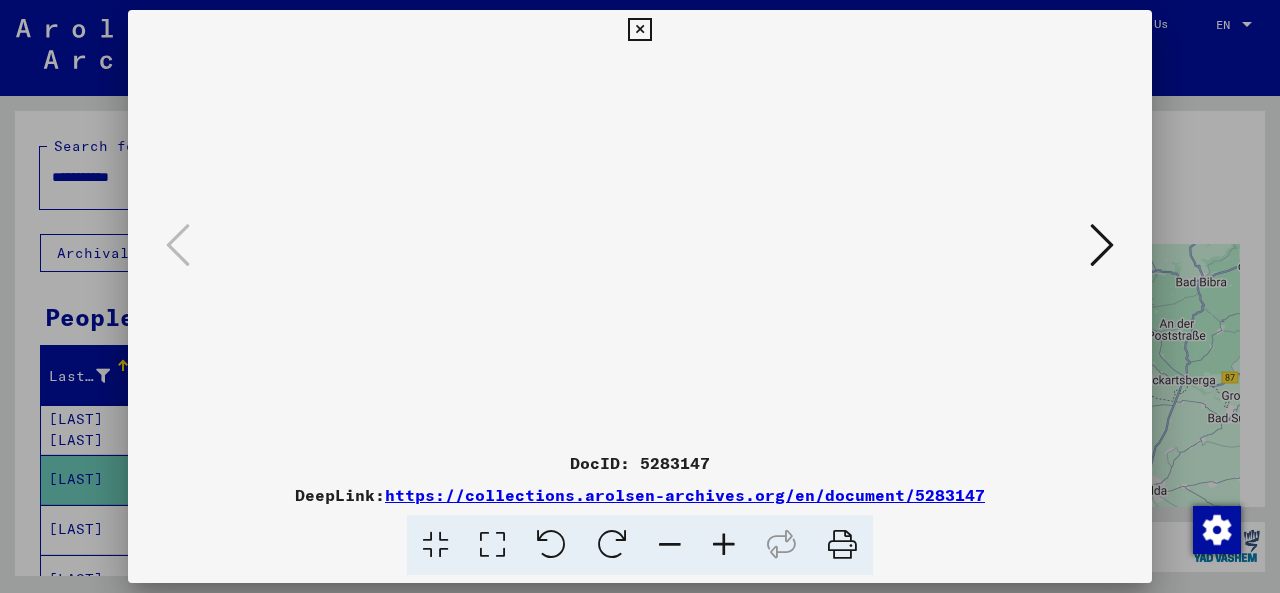 click at bounding box center [724, 545] 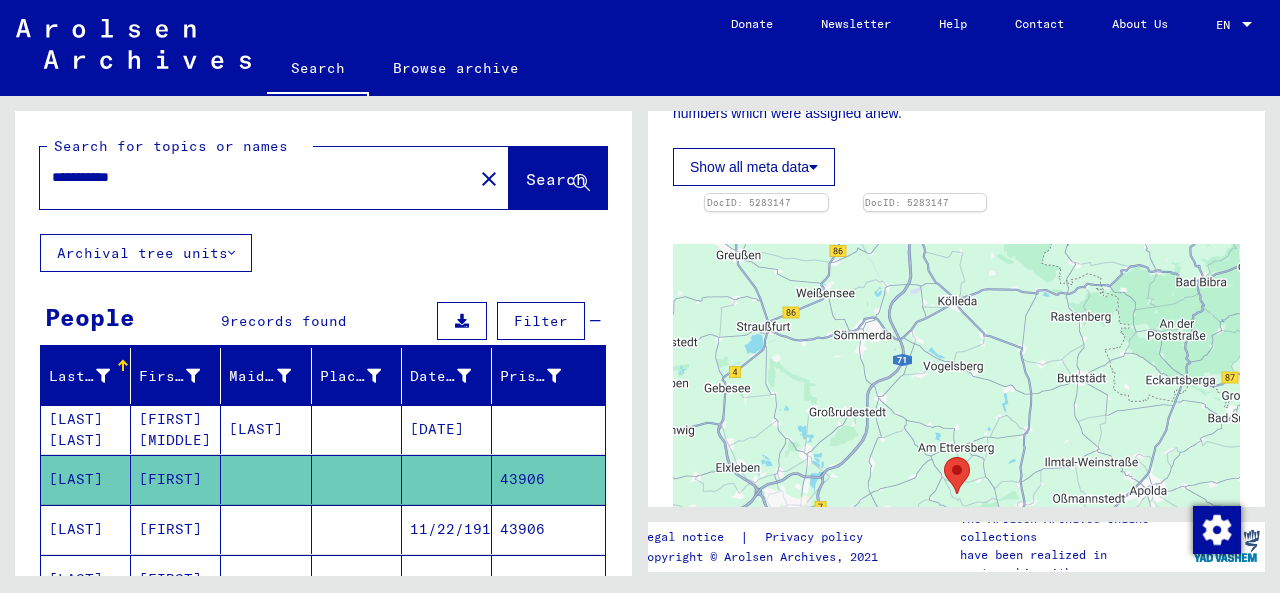click at bounding box center [83, 513] 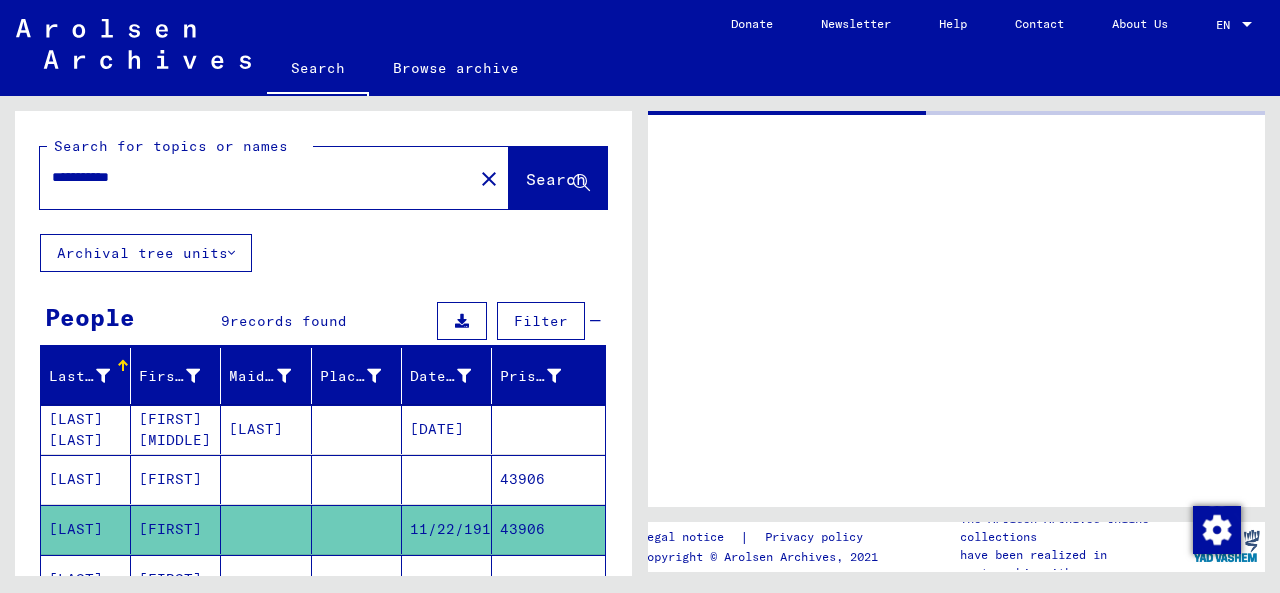 scroll, scrollTop: 0, scrollLeft: 0, axis: both 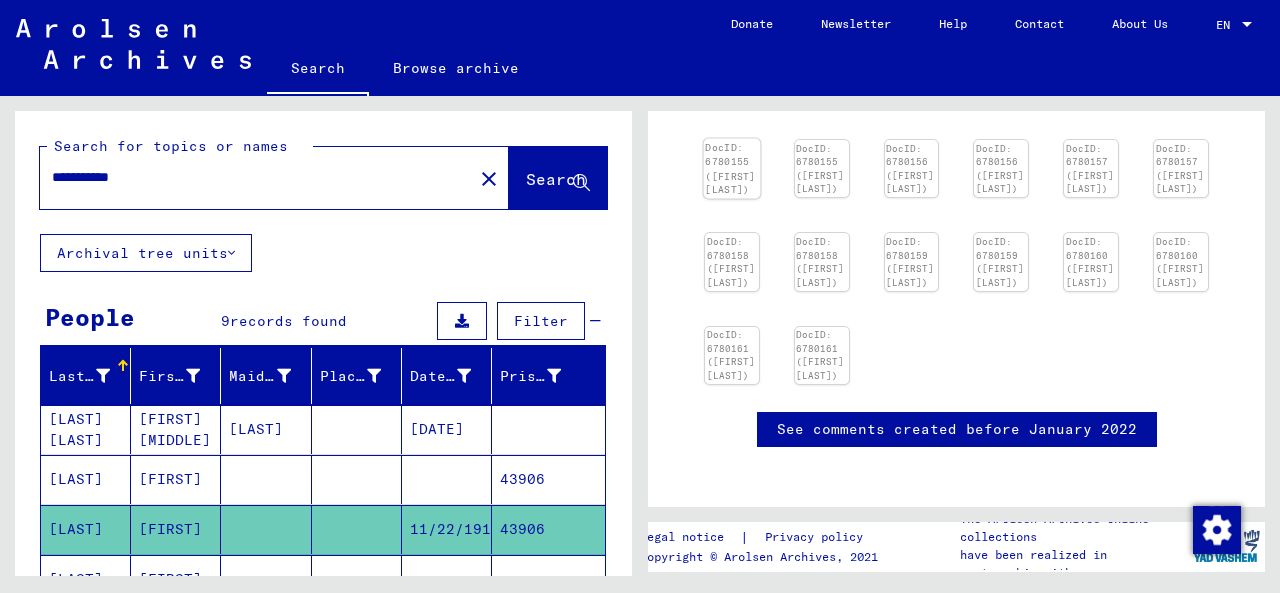 click at bounding box center [732, 139] 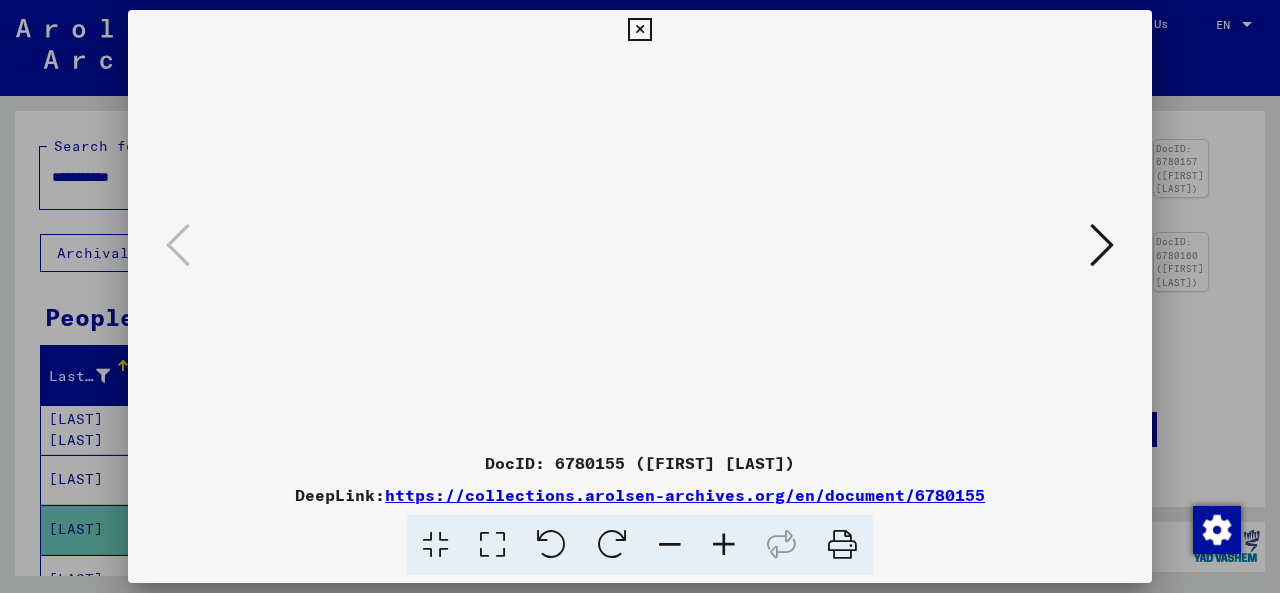 click at bounding box center (640, 246) 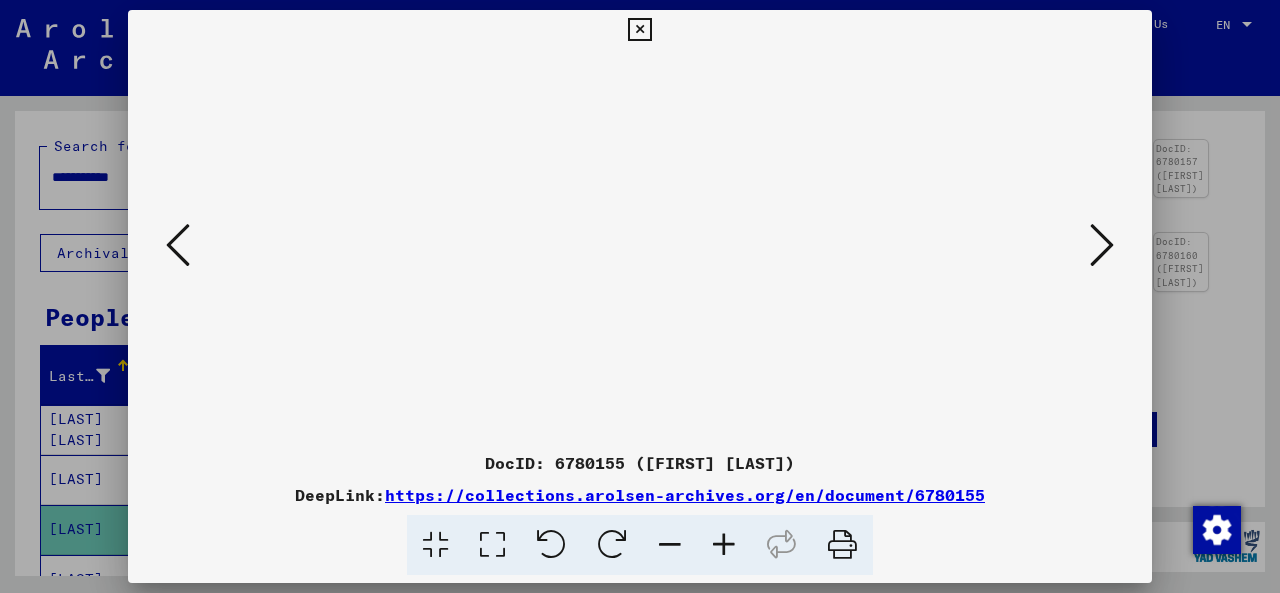click at bounding box center (1102, 245) 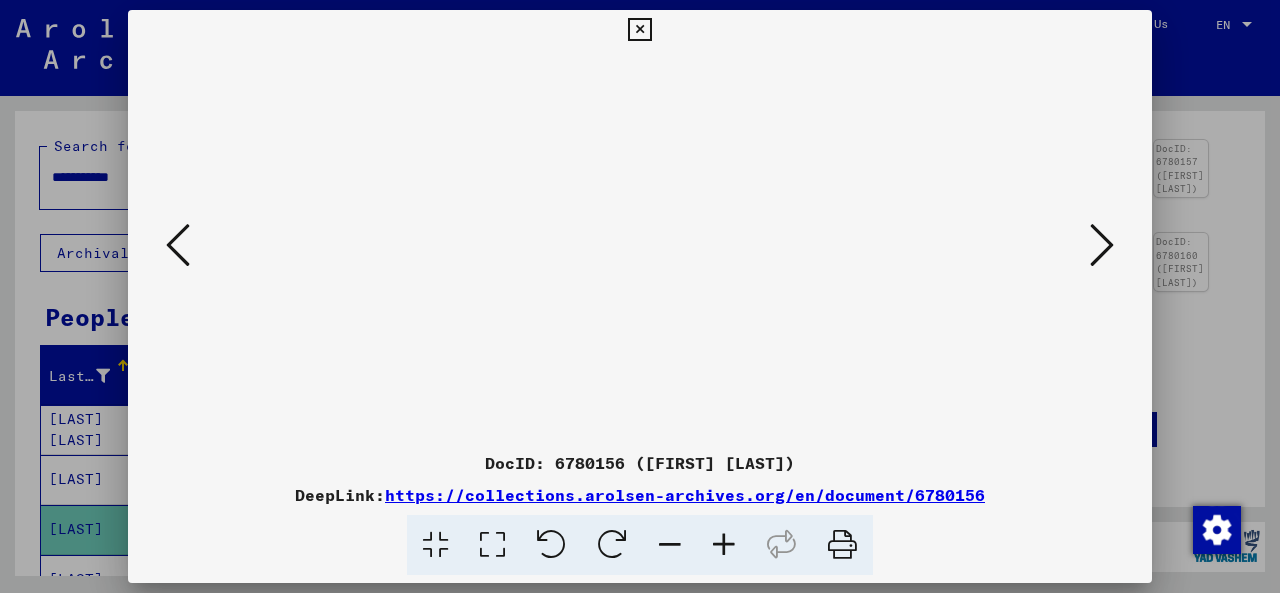 click at bounding box center [640, 246] 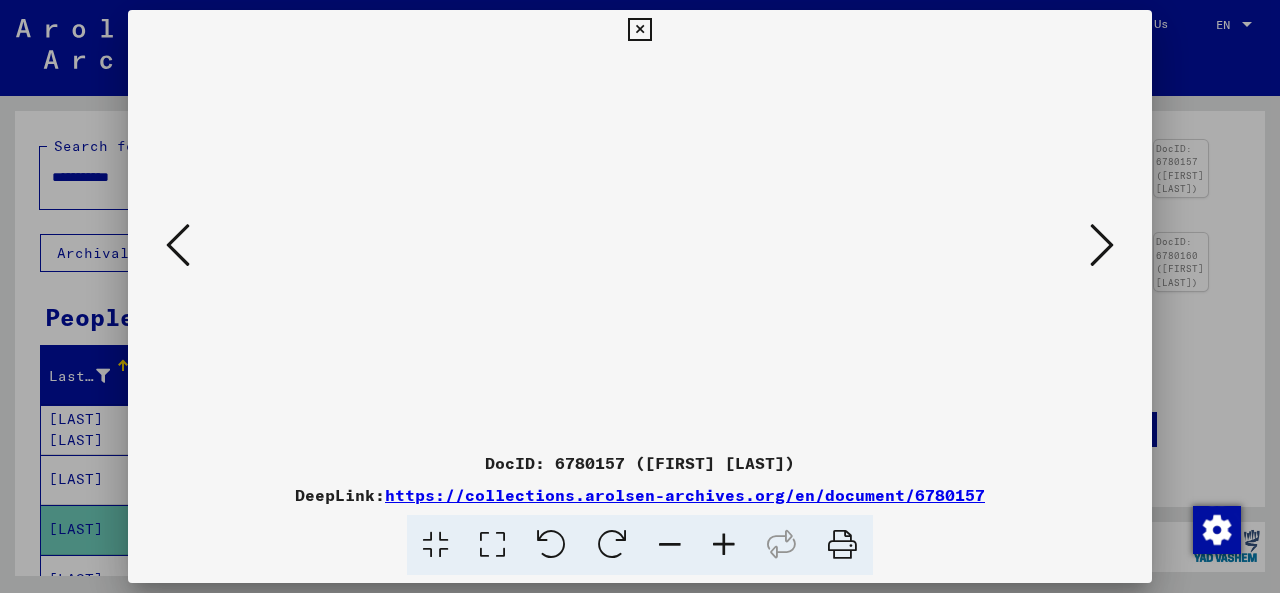 click at bounding box center (1102, 245) 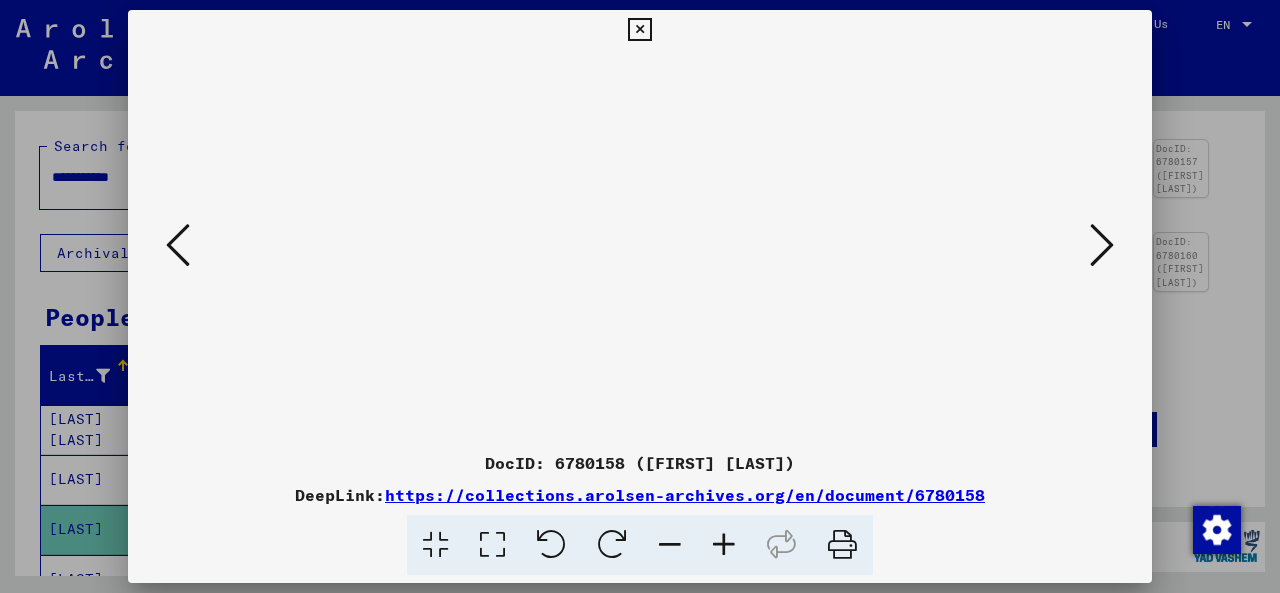 click at bounding box center (1102, 245) 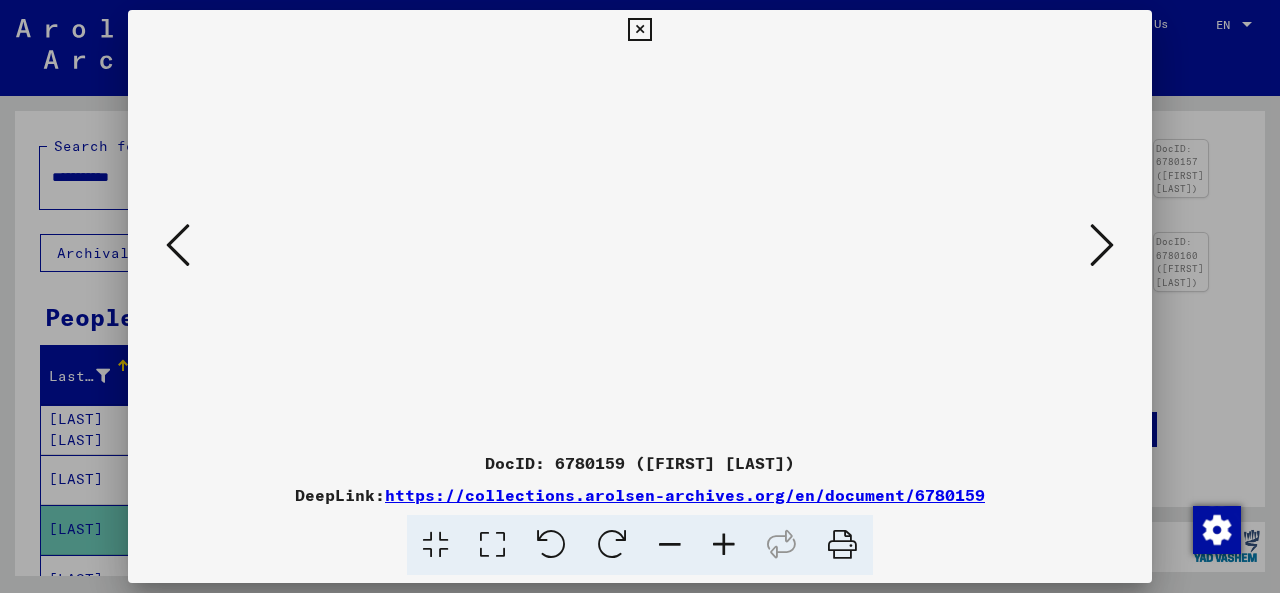 click at bounding box center (1102, 245) 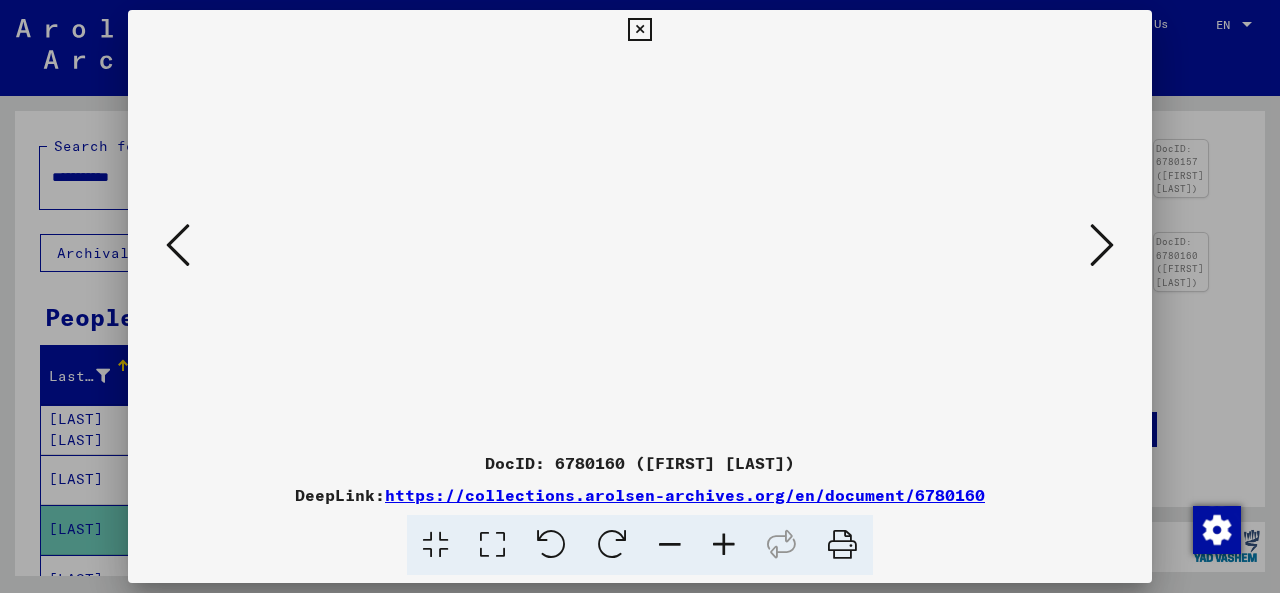 click at bounding box center (640, 246) 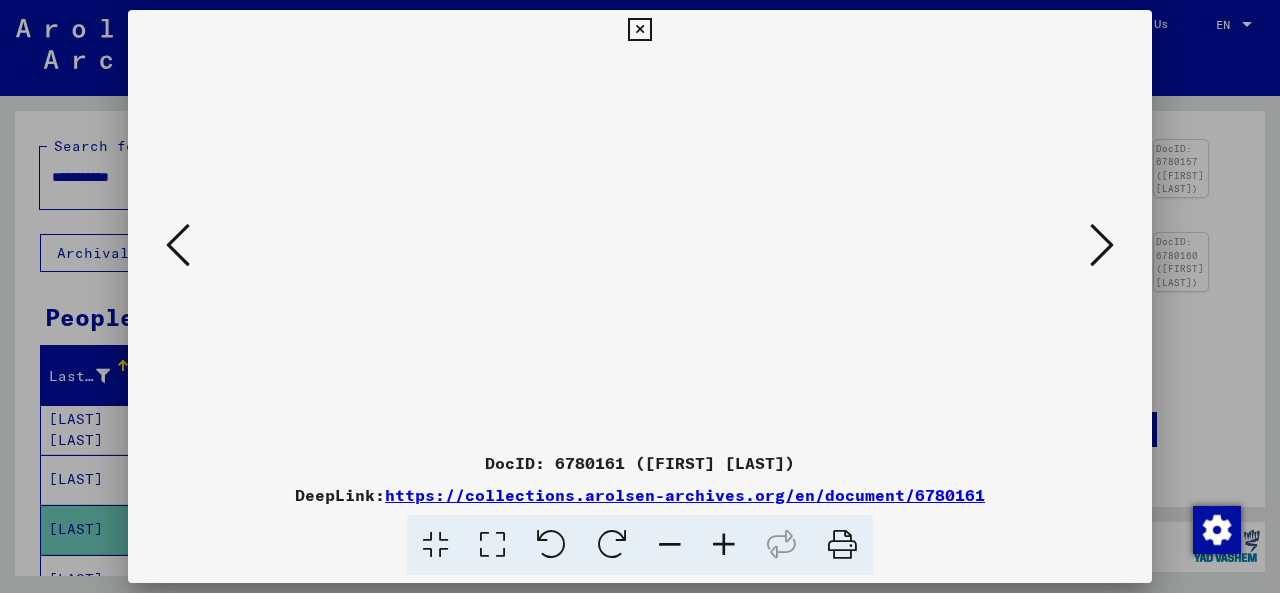 click at bounding box center (724, 545) 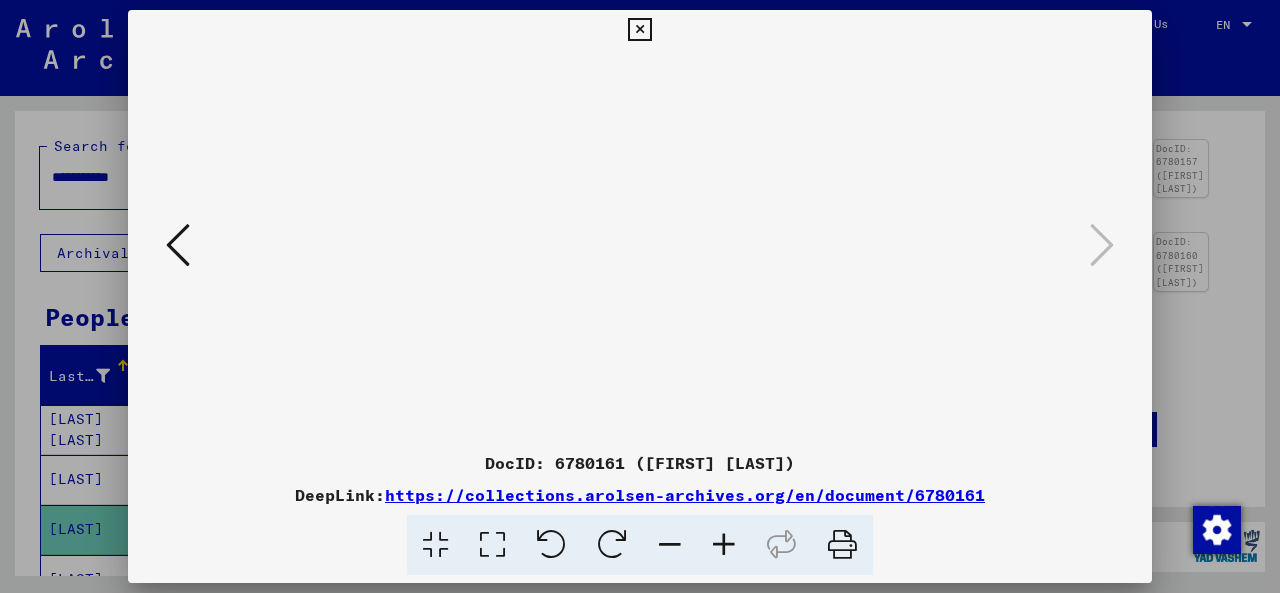 scroll, scrollTop: 0, scrollLeft: 0, axis: both 